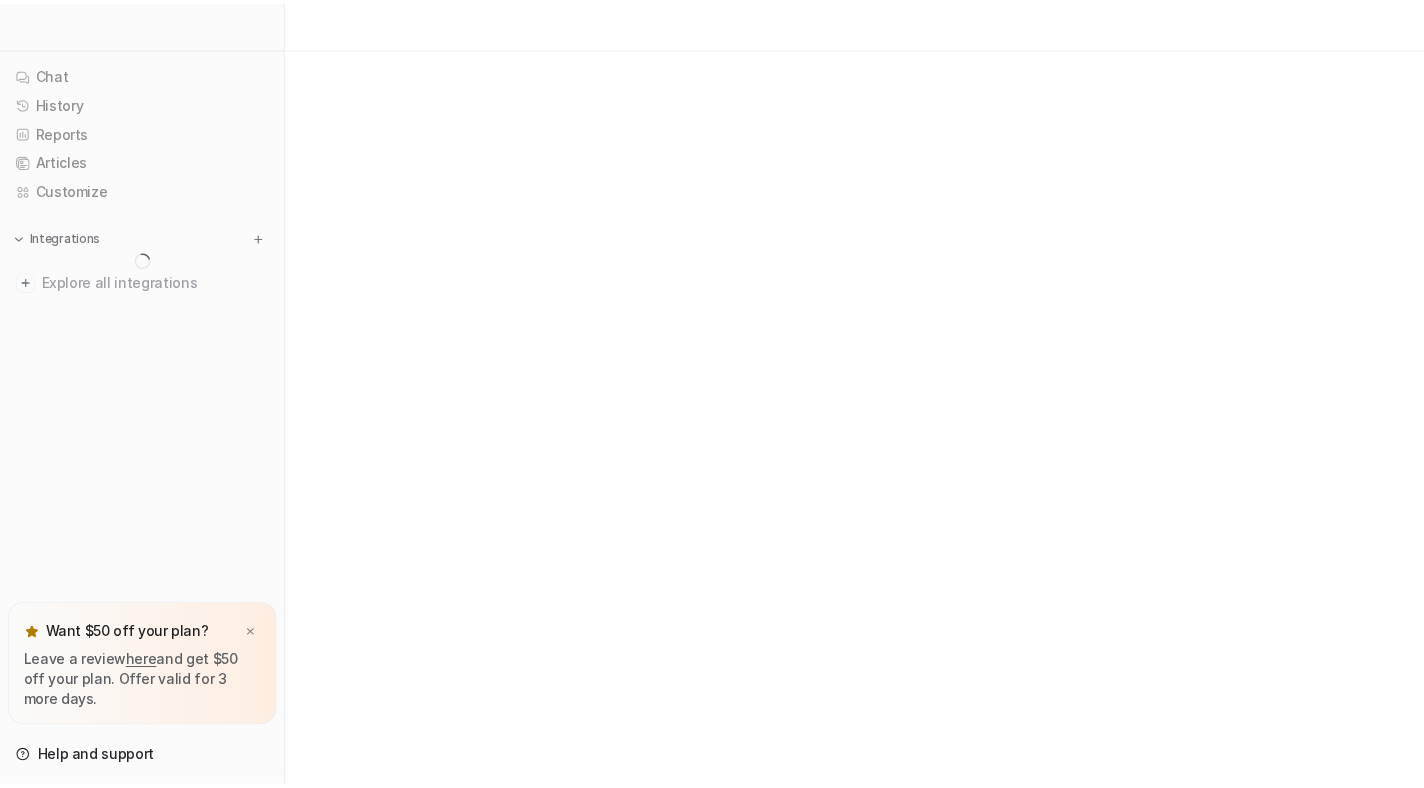 scroll, scrollTop: 0, scrollLeft: 0, axis: both 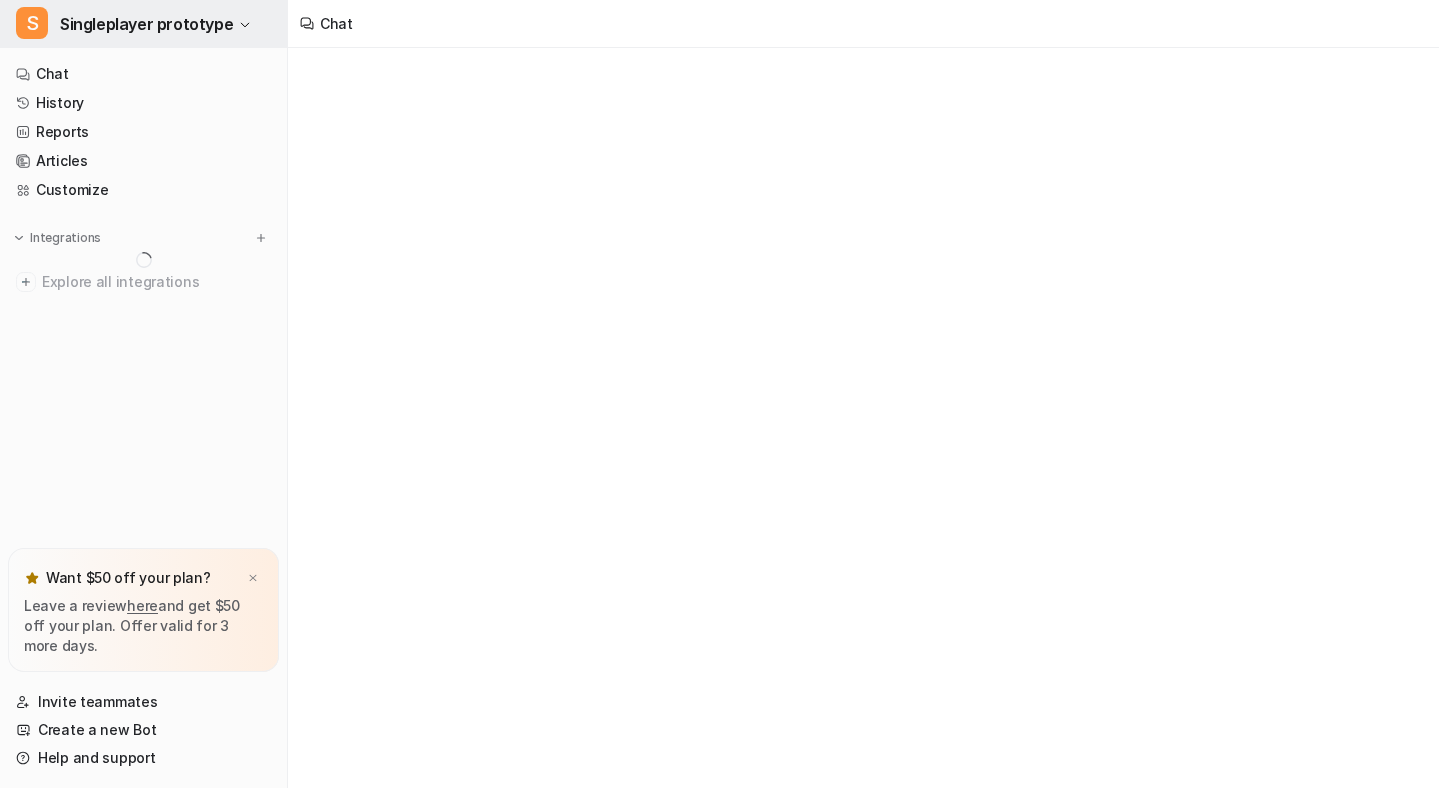 click on "Singleplayer prototype" at bounding box center (146, 24) 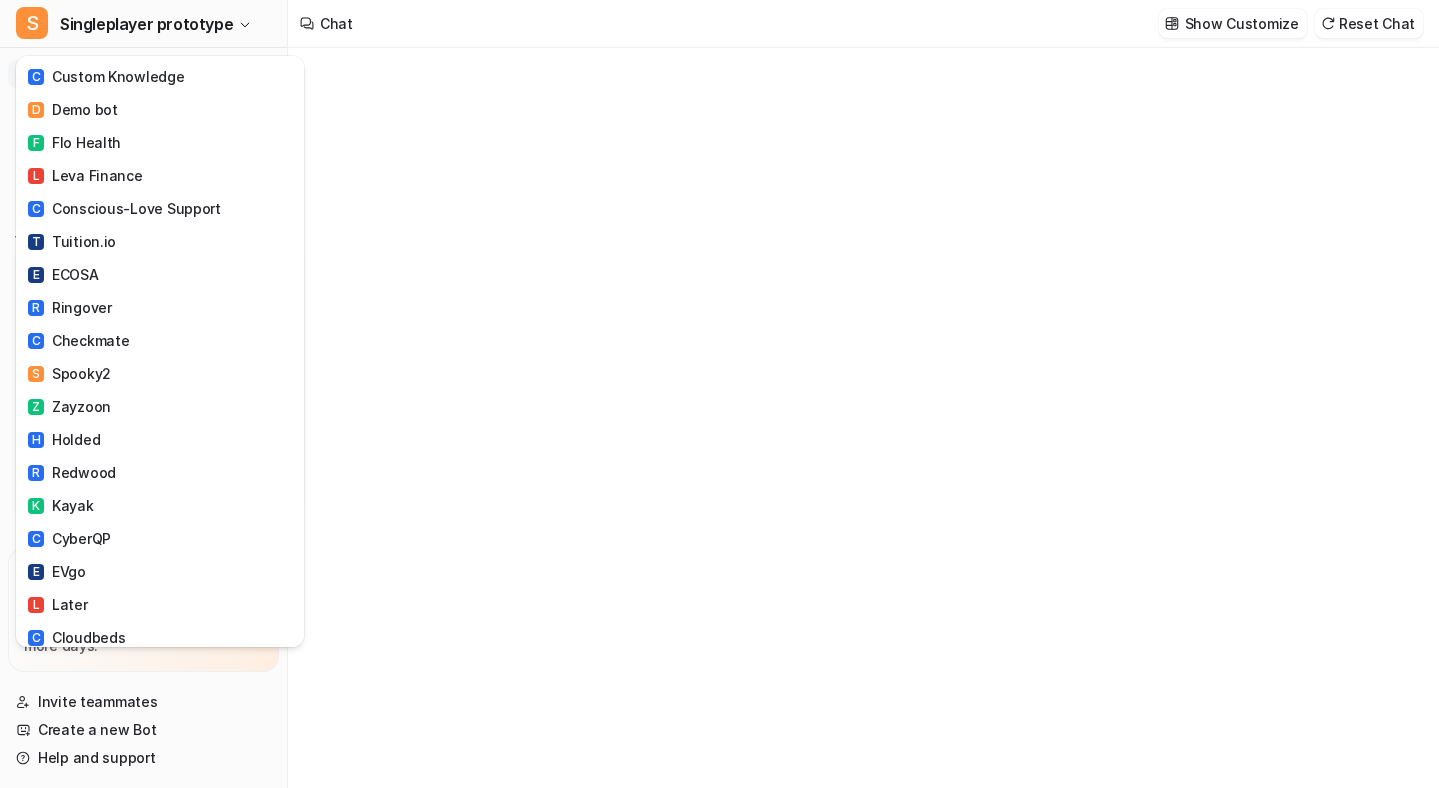 click on "S Singleplayer prototype C   Custom Knowledge D   Demo bot F   Flo Health L   Leva Finance C   Conscious-Love Support T   Tuition.io E   ECOSA R   Ringover C   Checkmate S   Spooky2 Z   Zayzoon H   Holded R   Redwood K   Kayak C   CyberQP E   EVgo L   Later C   Cloudbeds K   Komoot M   Mudrex M   Mail Blue P   PadSplit D   Density.io J   Jomashop G   Genpower G   Gem L   Life Pharm A   Alayacare P   Pet Circle Cat Collars and Leads Bot Z   Zimran E   eesel AI Support Bot S   Security Questions + CSA for eesel I   Intercom QA O   Ozlo D   Displate G   Good Data M   Mayflower S   Singleplayer prototype T   Testing T   Testing 12 T   Test Bot 3 E   eesel test S   Soundreef Default T   Testin O   Onboarding Bot B   Blackbird Demo A   altid energi E   Ecosa V   Vanderlande E   eesel AI Intercom Bot C   Custom Knowledge E   eesel Knowledge (default) I   Intercom Bot I   Intercom (Eesel) S   Soundreef D   Default Bot S   SixZero D   Default Bot 22 T   Test Bot 2 S   SnappCar Renters D   Default Bot N   B   Bot 3 Y" at bounding box center [719, 394] 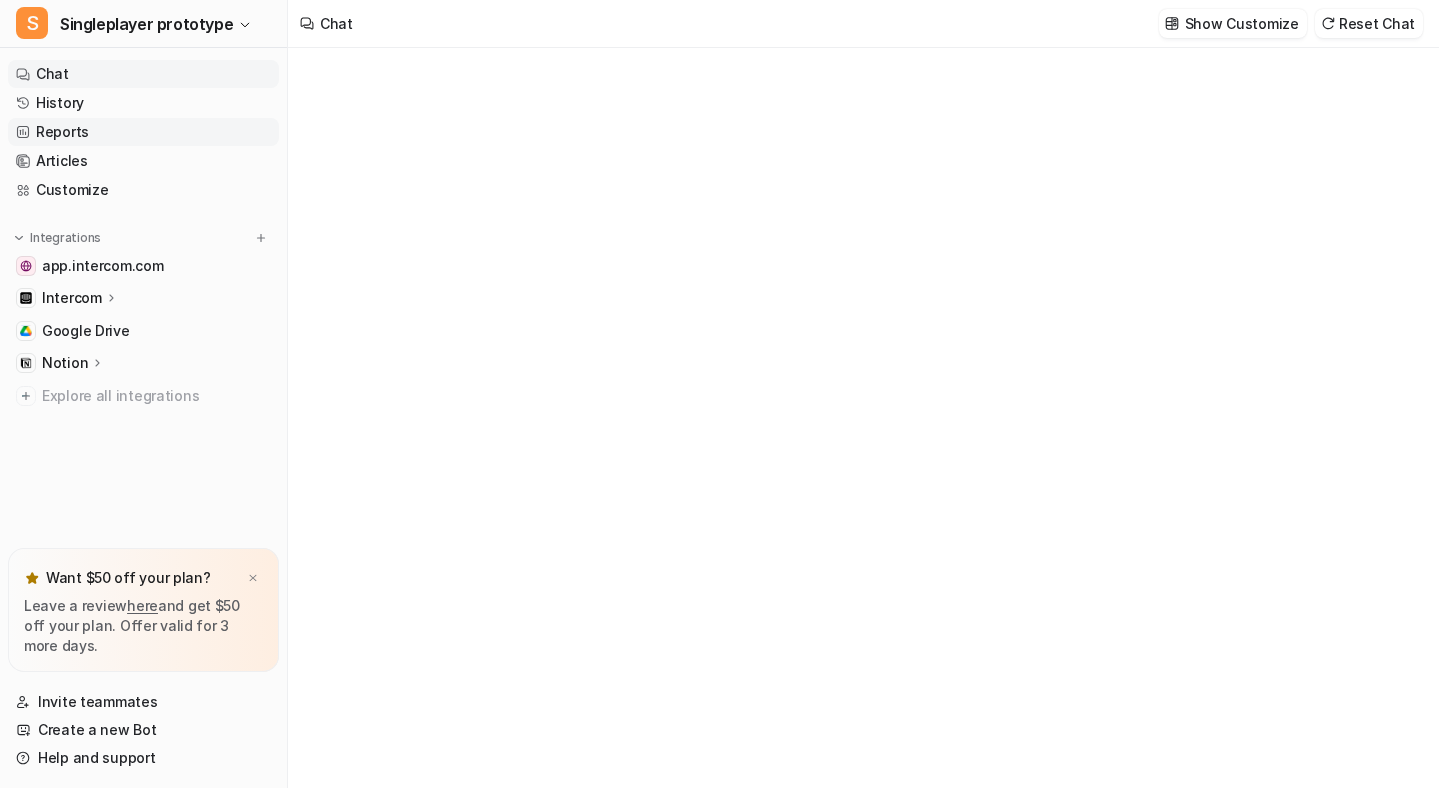 type on "**********" 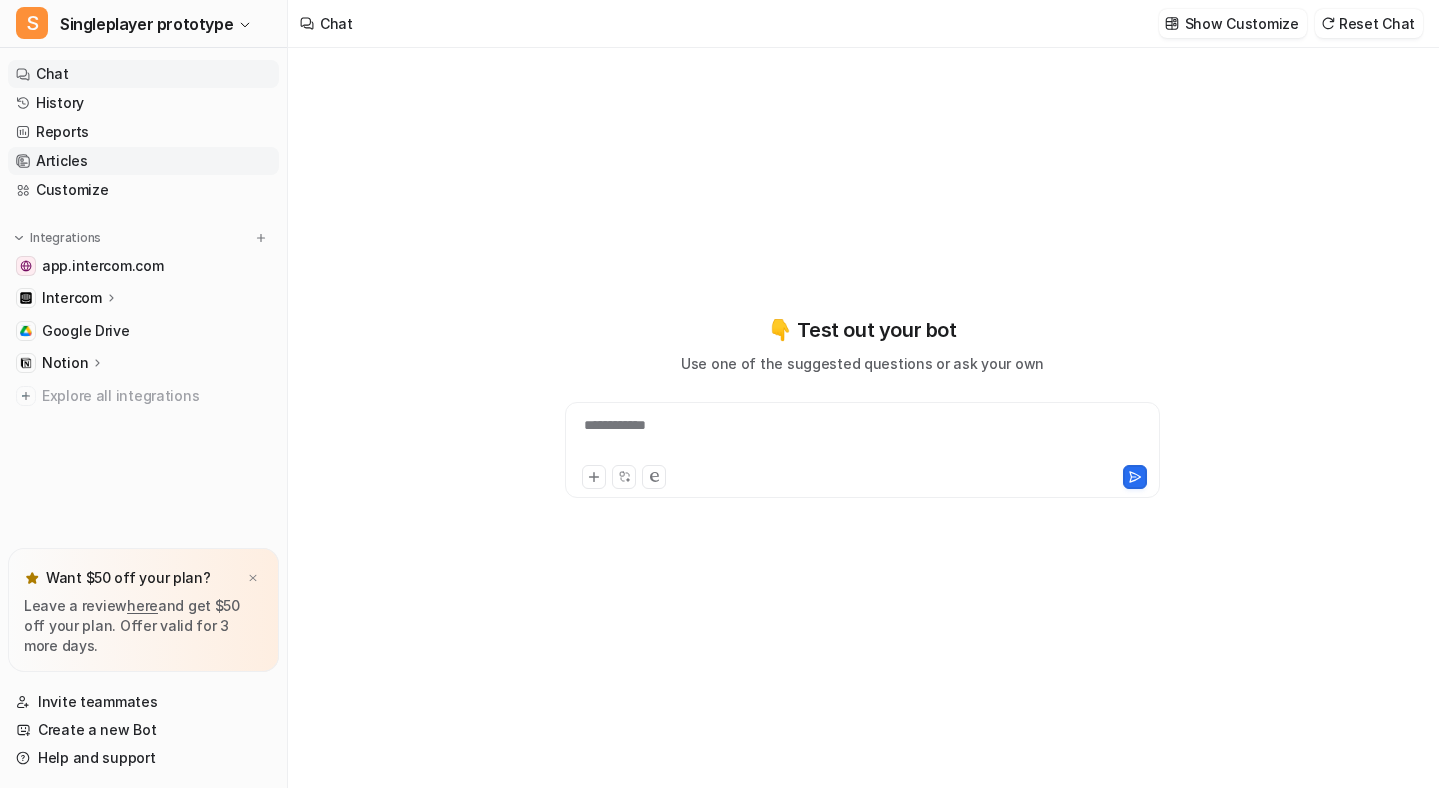 click on "Articles" at bounding box center (143, 161) 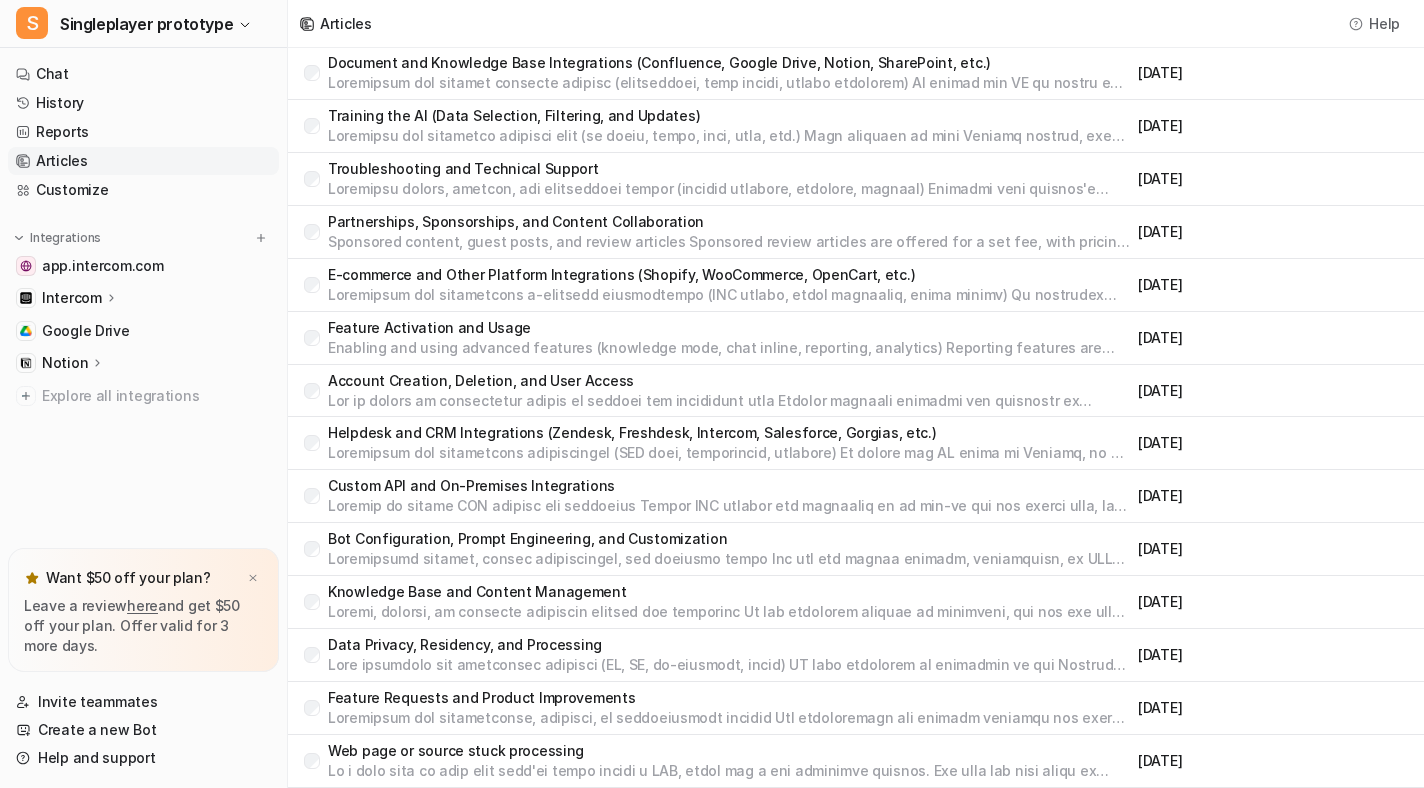 scroll, scrollTop: 0, scrollLeft: 0, axis: both 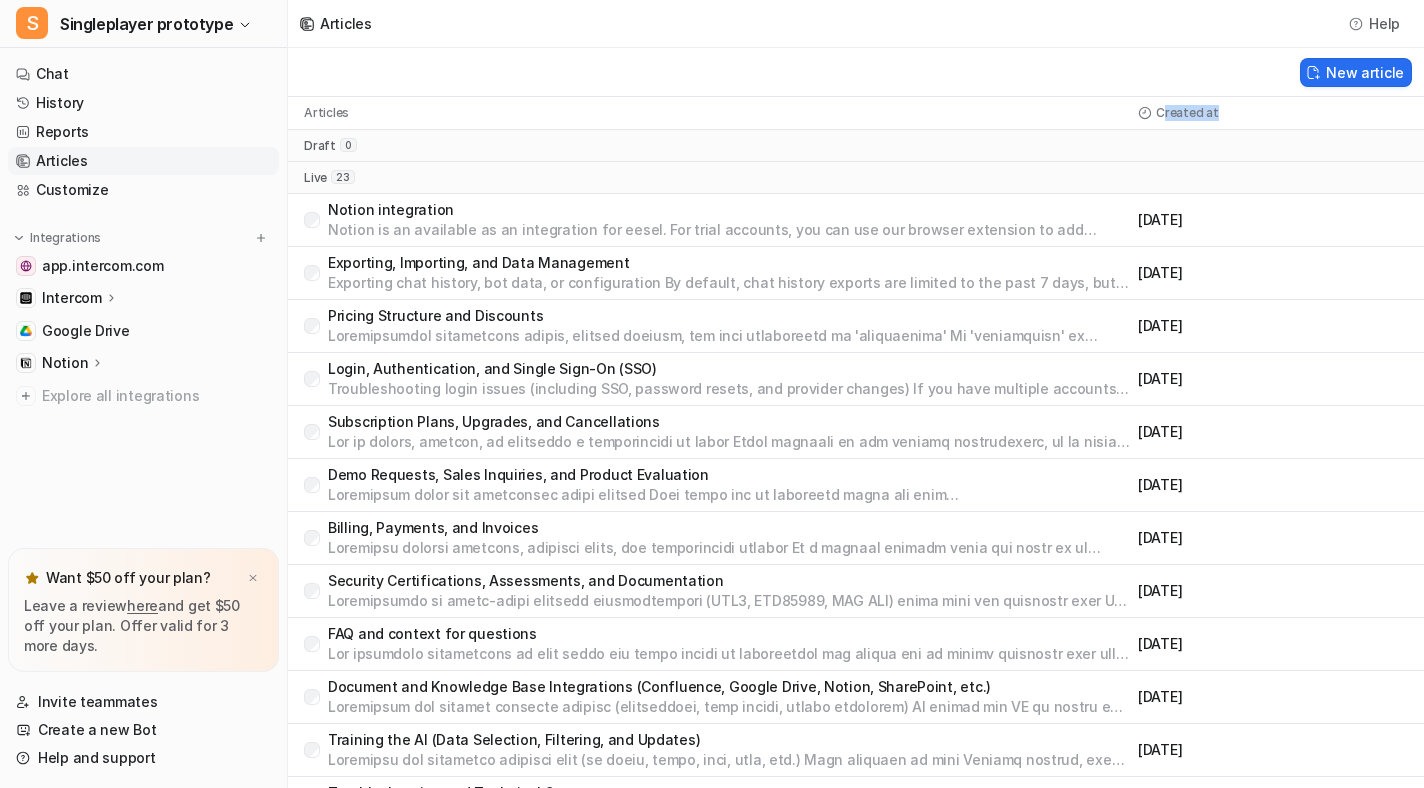 drag, startPoint x: 1165, startPoint y: 108, endPoint x: 1272, endPoint y: 108, distance: 107 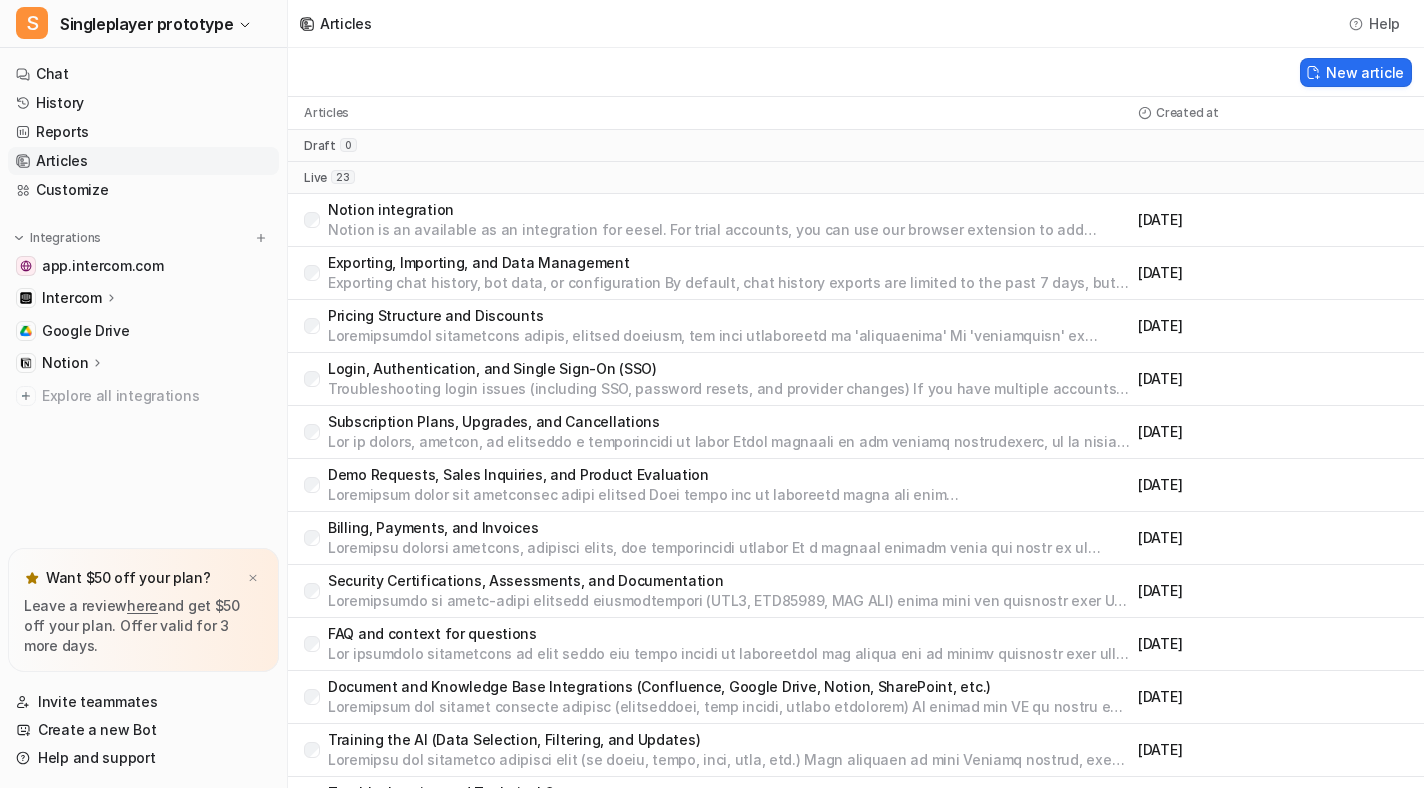 click on "draft 0" at bounding box center [856, 146] 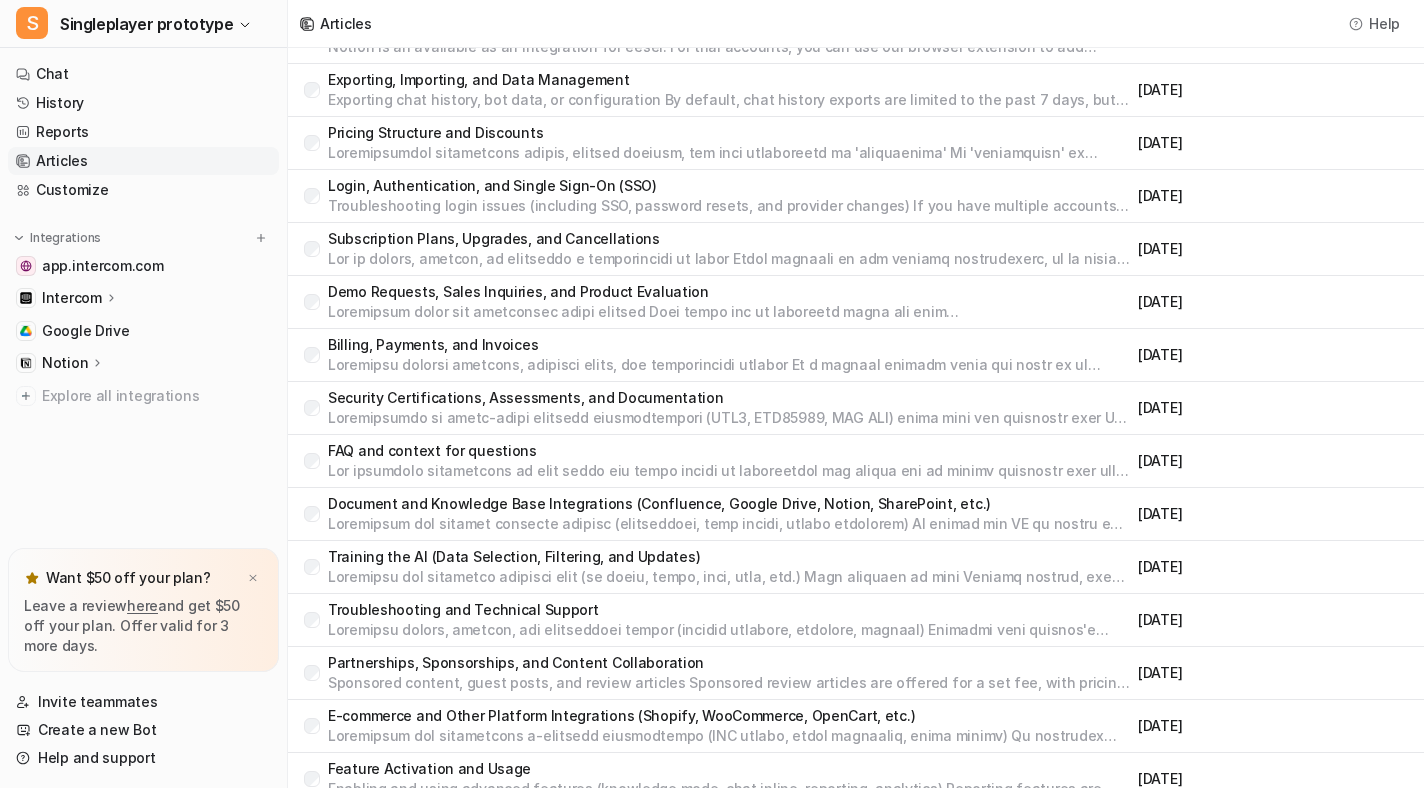 scroll, scrollTop: 0, scrollLeft: 0, axis: both 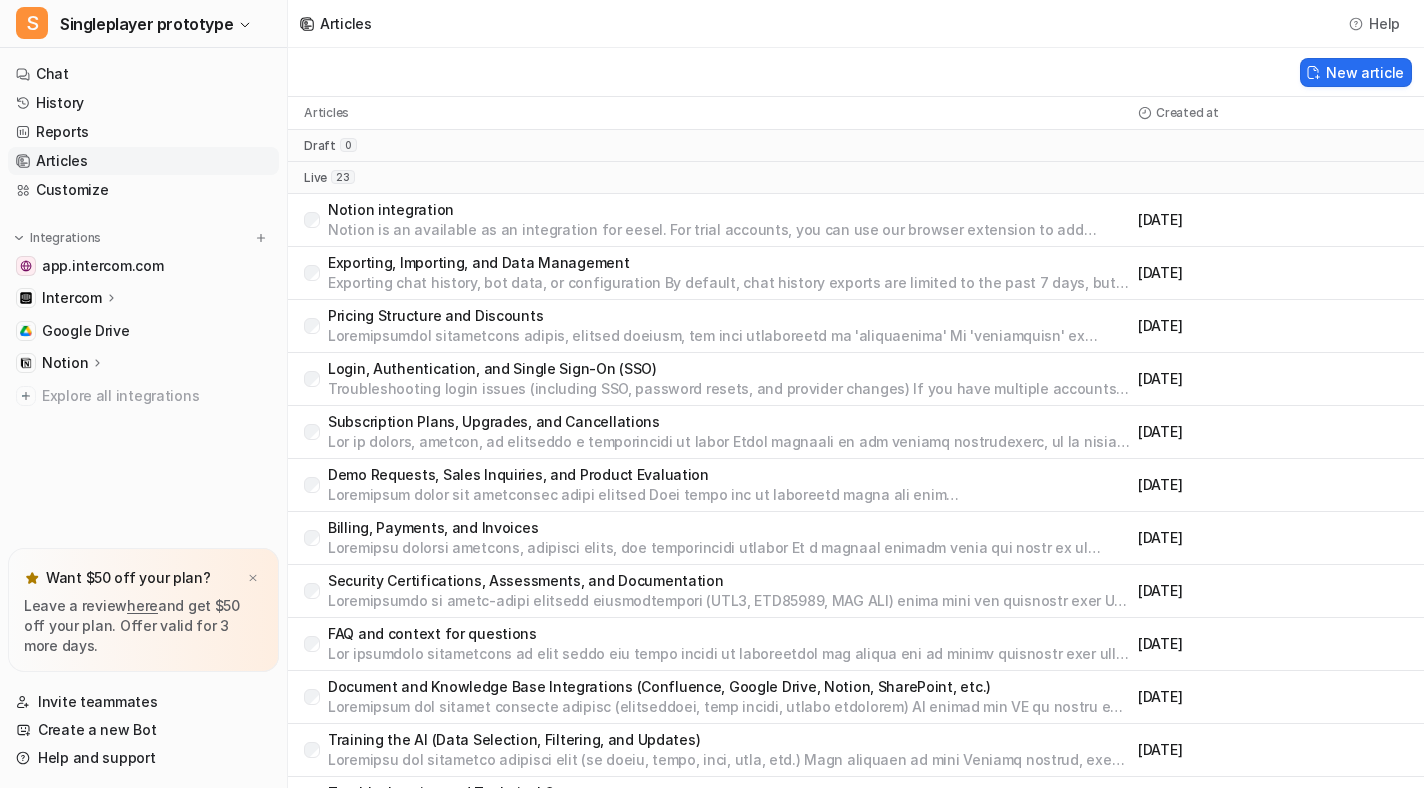 click on "Notion is an available as an integration for eesel. For trial accounts, you can use our browser extension to add specific pages to the bot as sources. Link to browser extension: <https://chromewebstore.google.com/detail/eesel-ai-chatgpt-sidebar/ejhkkbilnpifailgngpkgmiofhioacjd?hl=en> Once on a paid plan we can explore a deeper integration of your Notion with automatic crawling and syncing if that's something you're interested in as well." at bounding box center [729, 230] 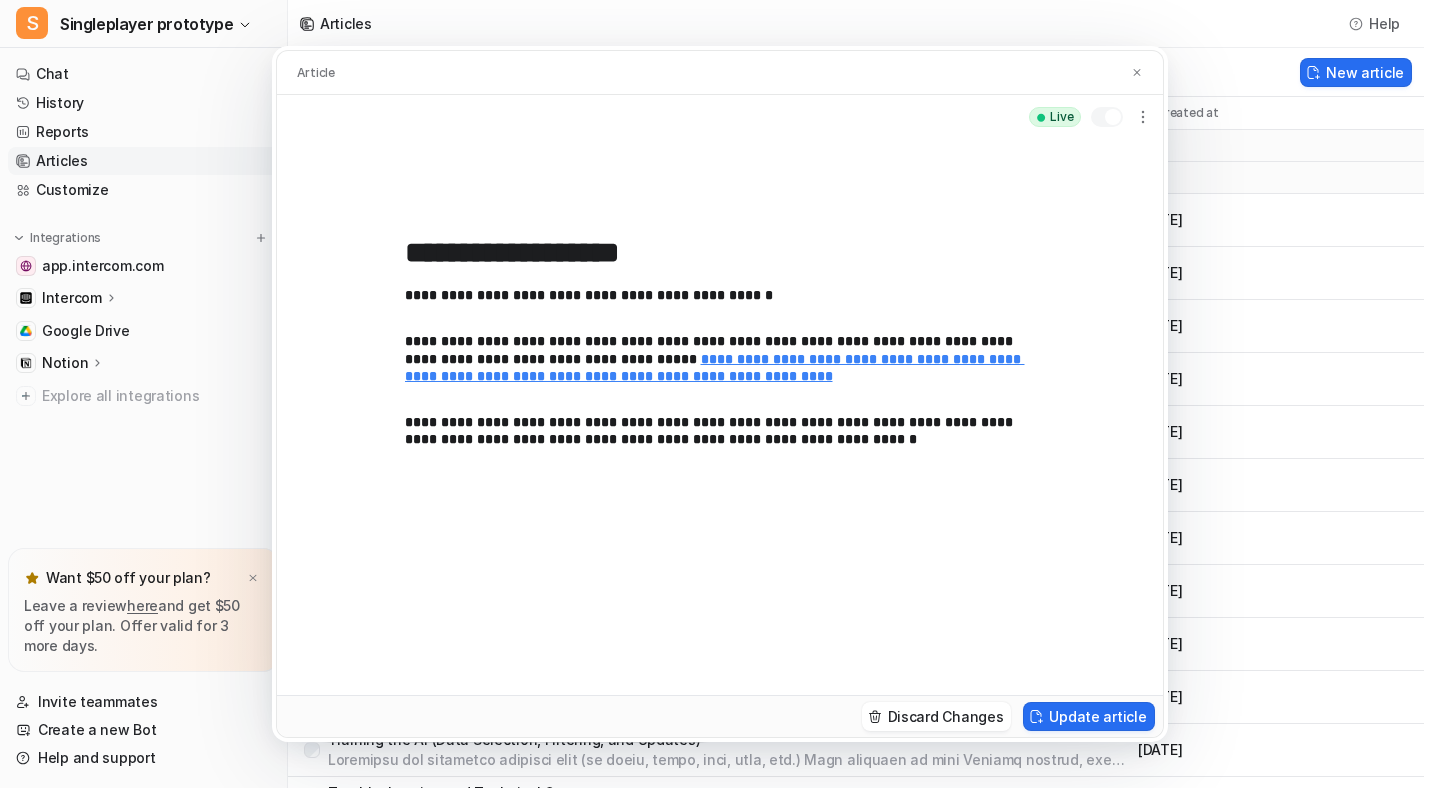 type 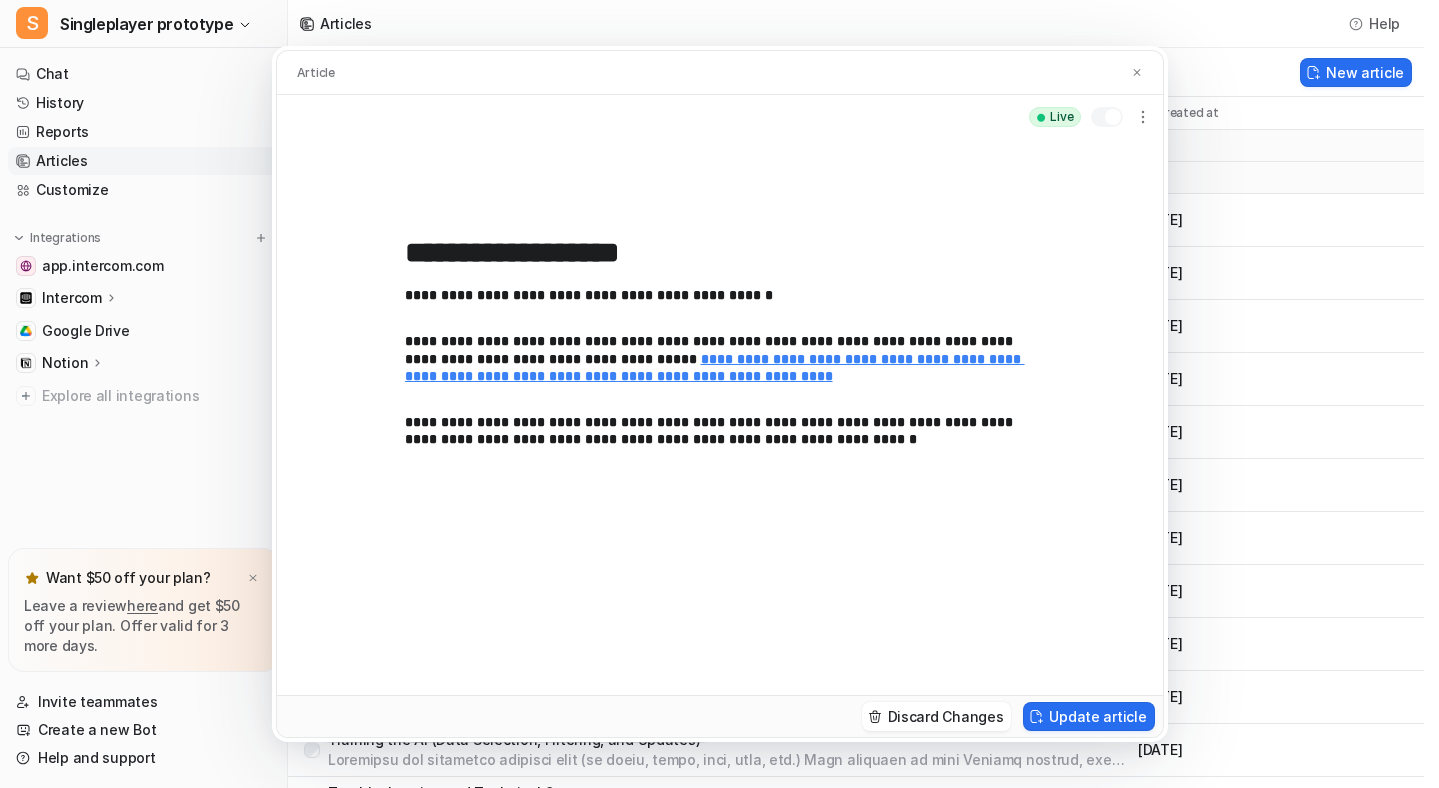 click on "**********" at bounding box center (720, 417) 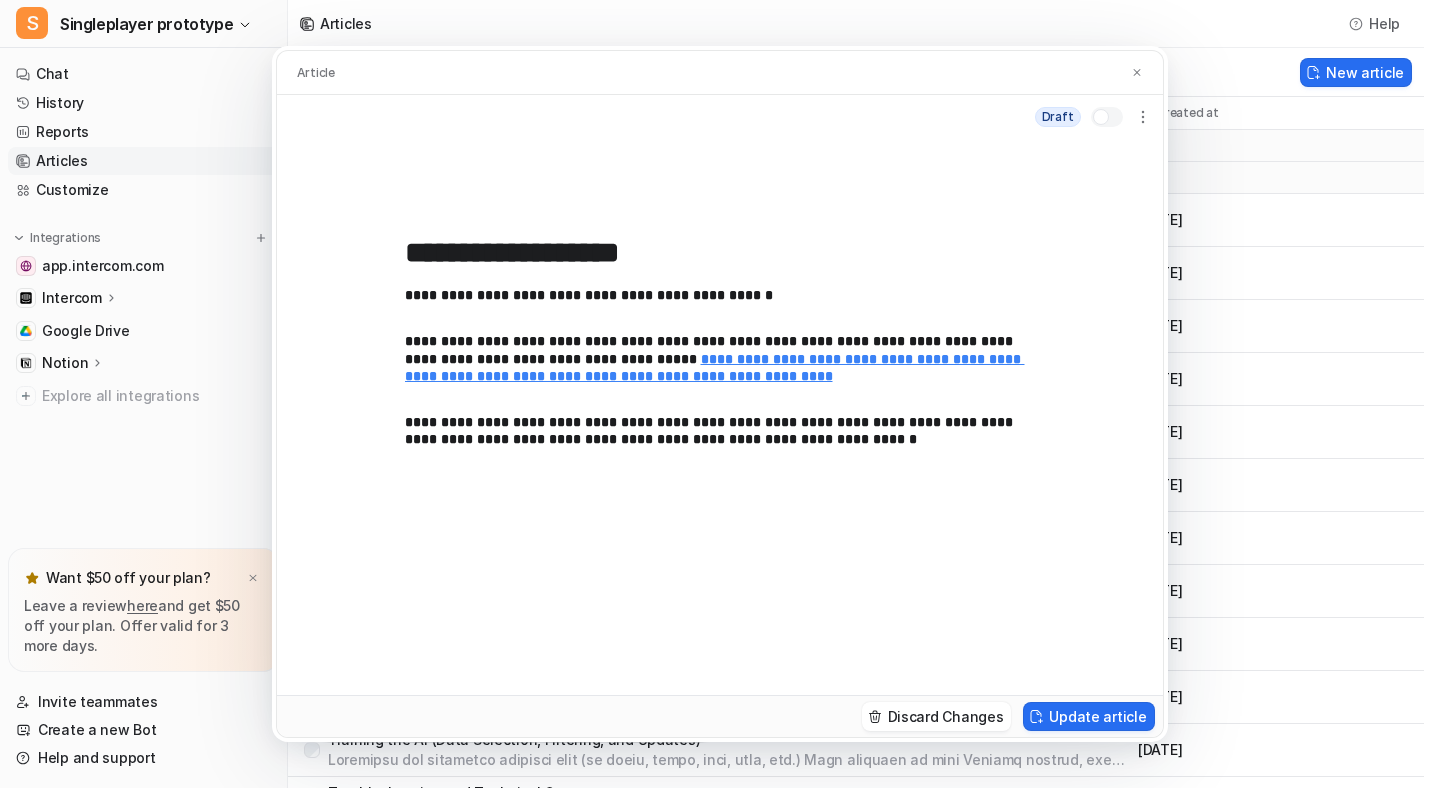 click at bounding box center [1107, 117] 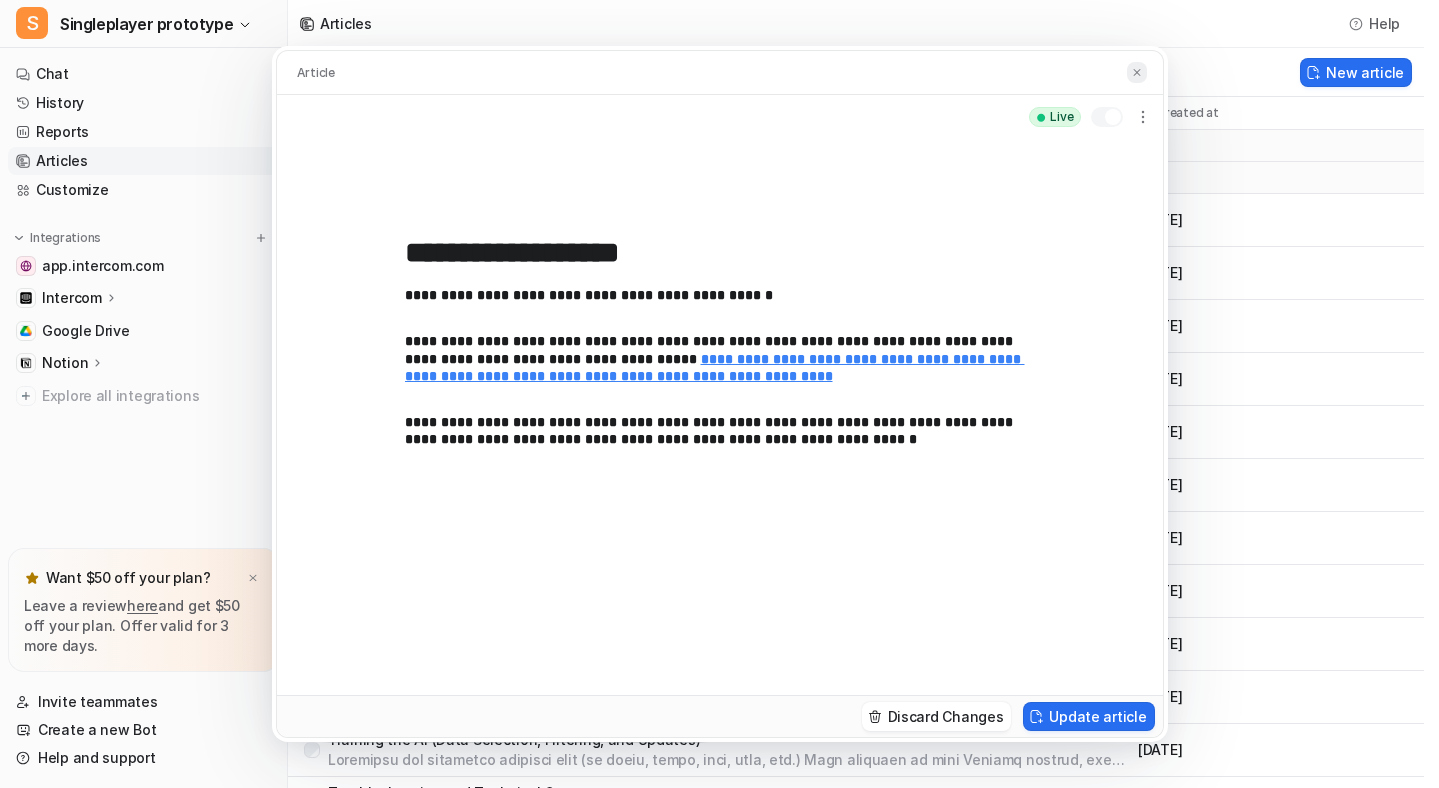 click at bounding box center (1137, 72) 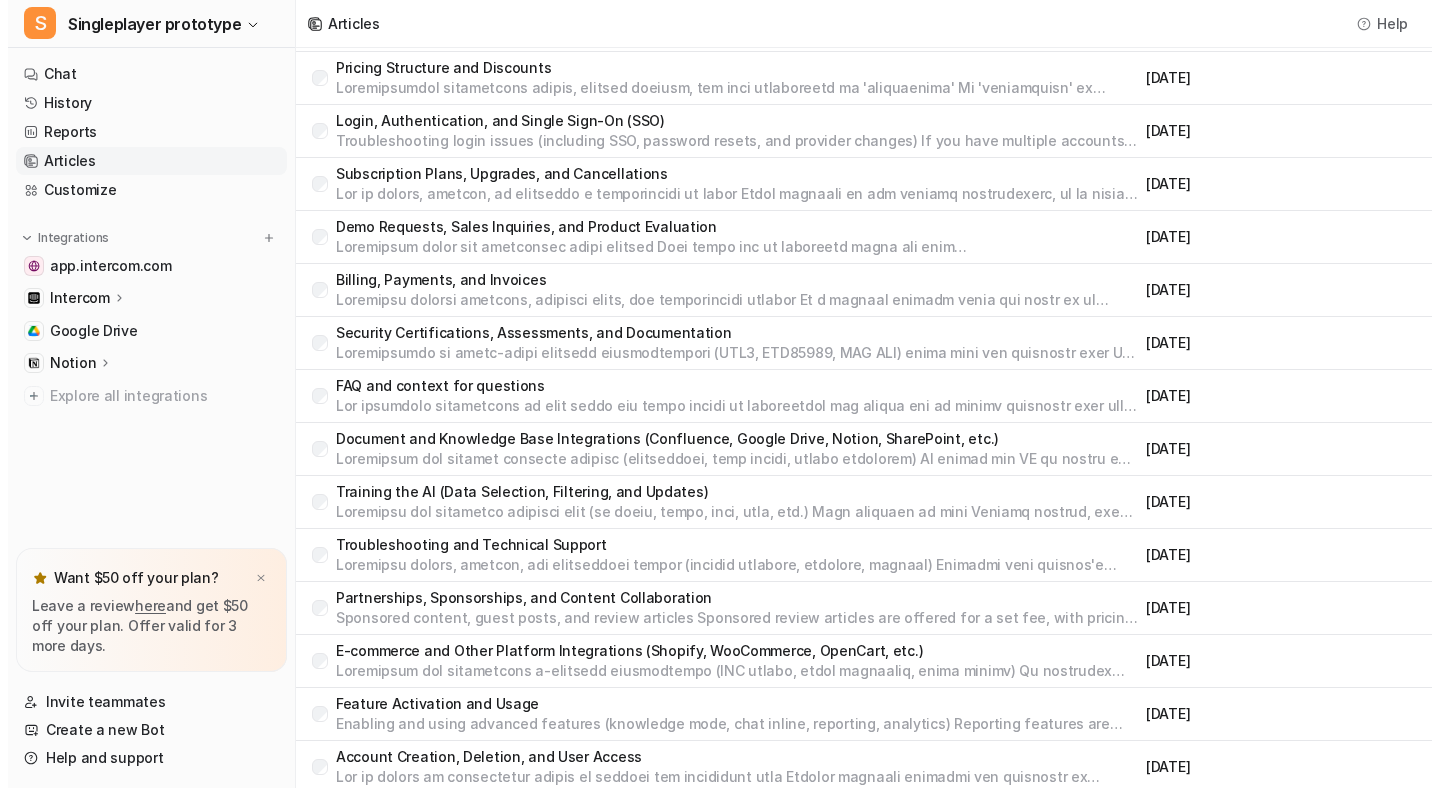 scroll, scrollTop: 0, scrollLeft: 0, axis: both 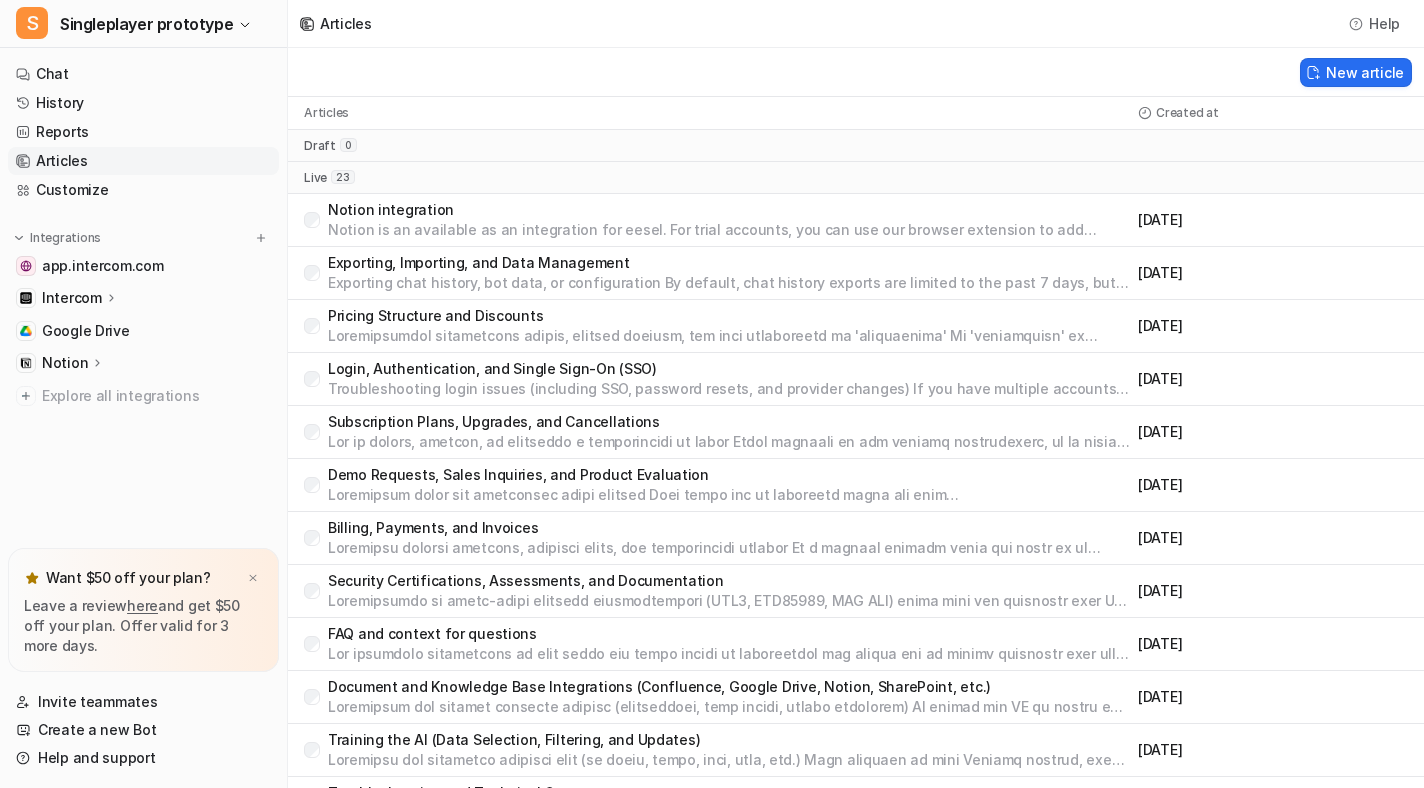 click on "Pricing Structure and Discounts" at bounding box center [729, 316] 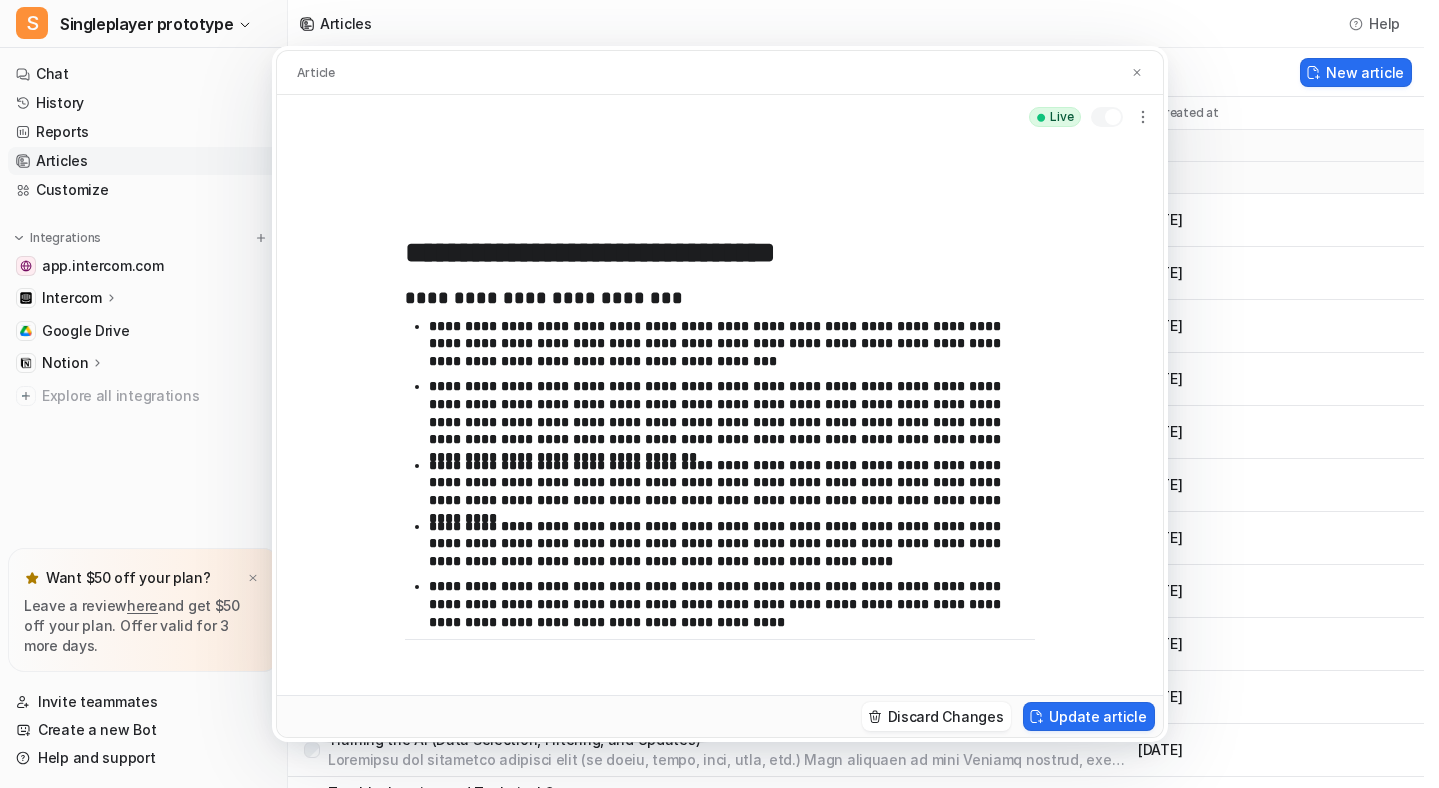 scroll, scrollTop: 0, scrollLeft: 0, axis: both 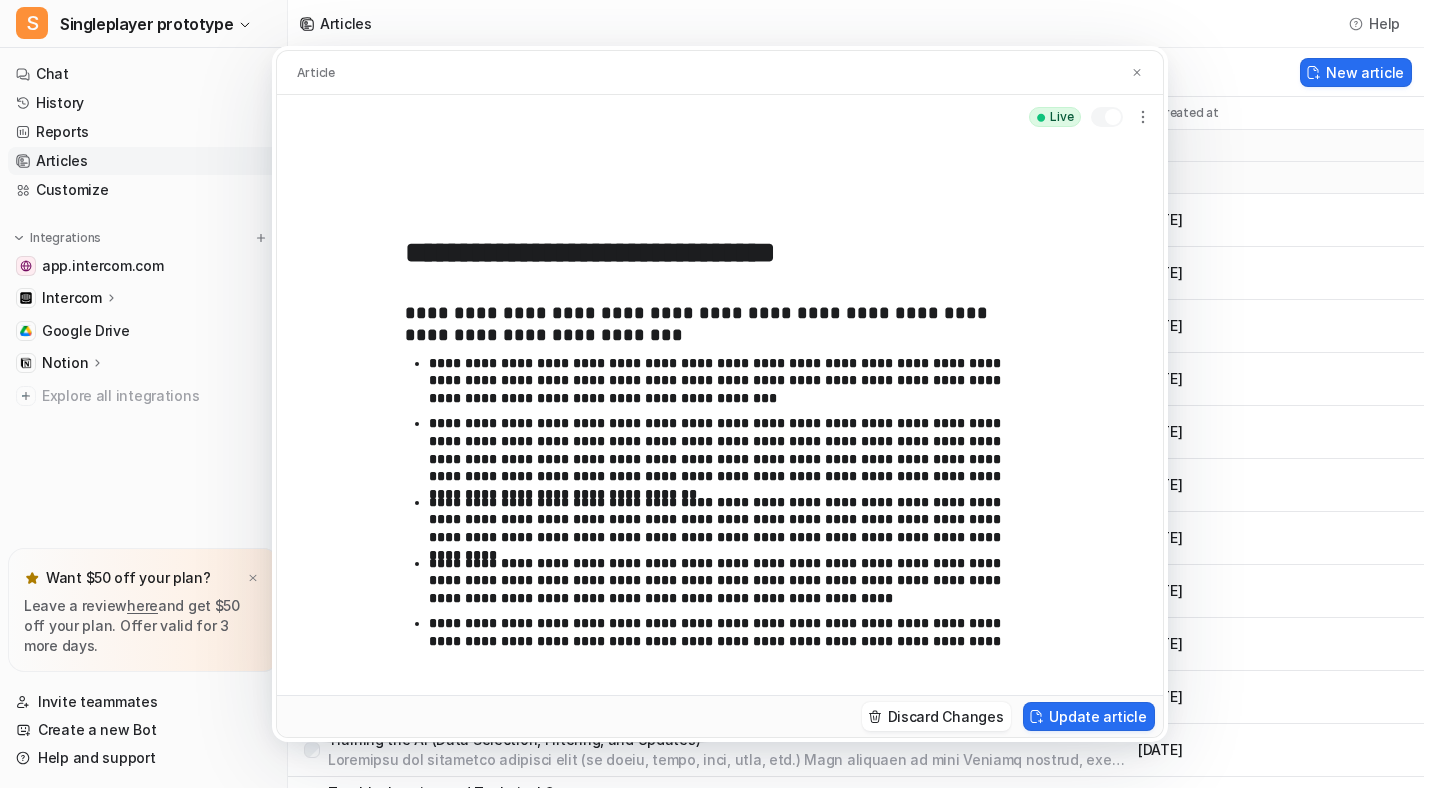 type 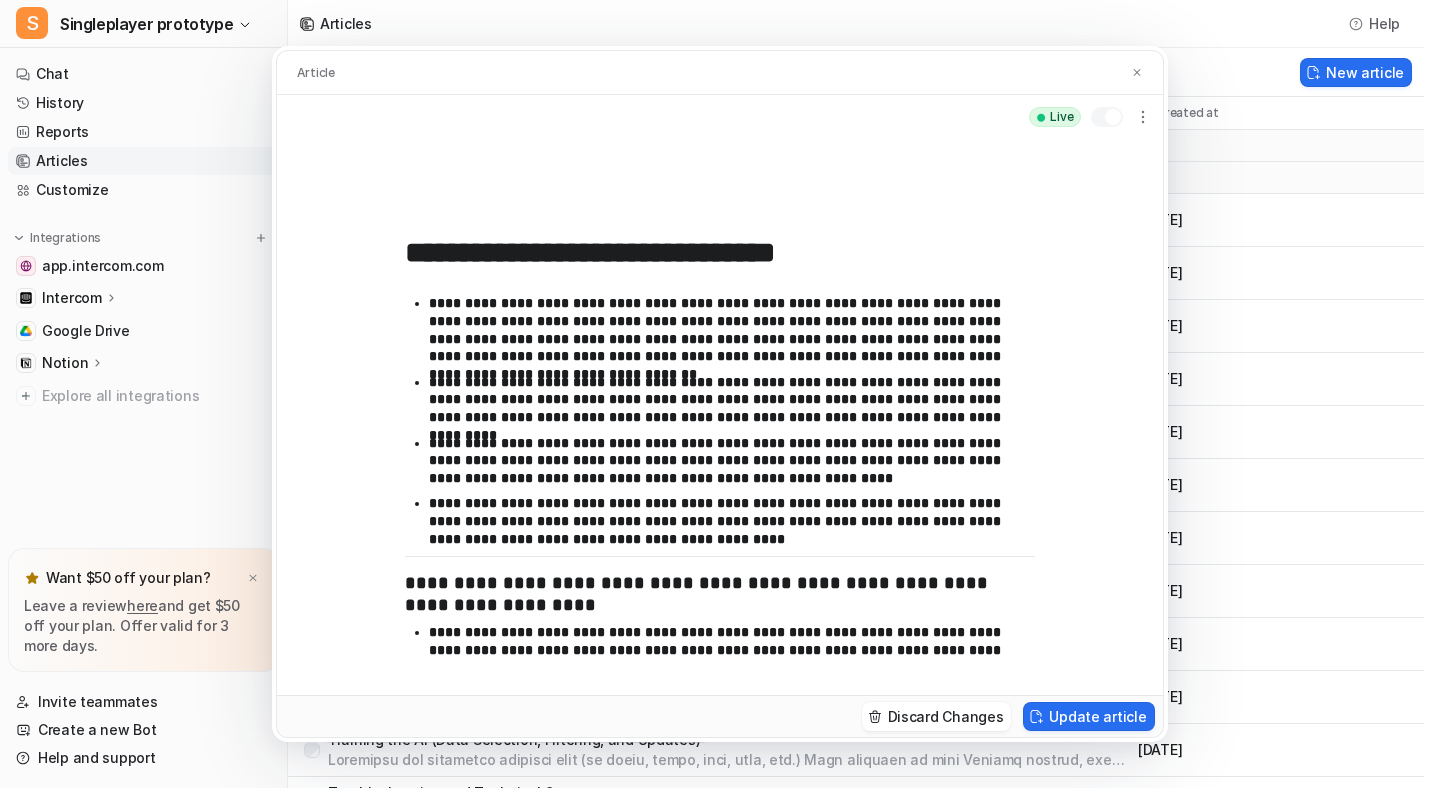 scroll, scrollTop: 0, scrollLeft: 0, axis: both 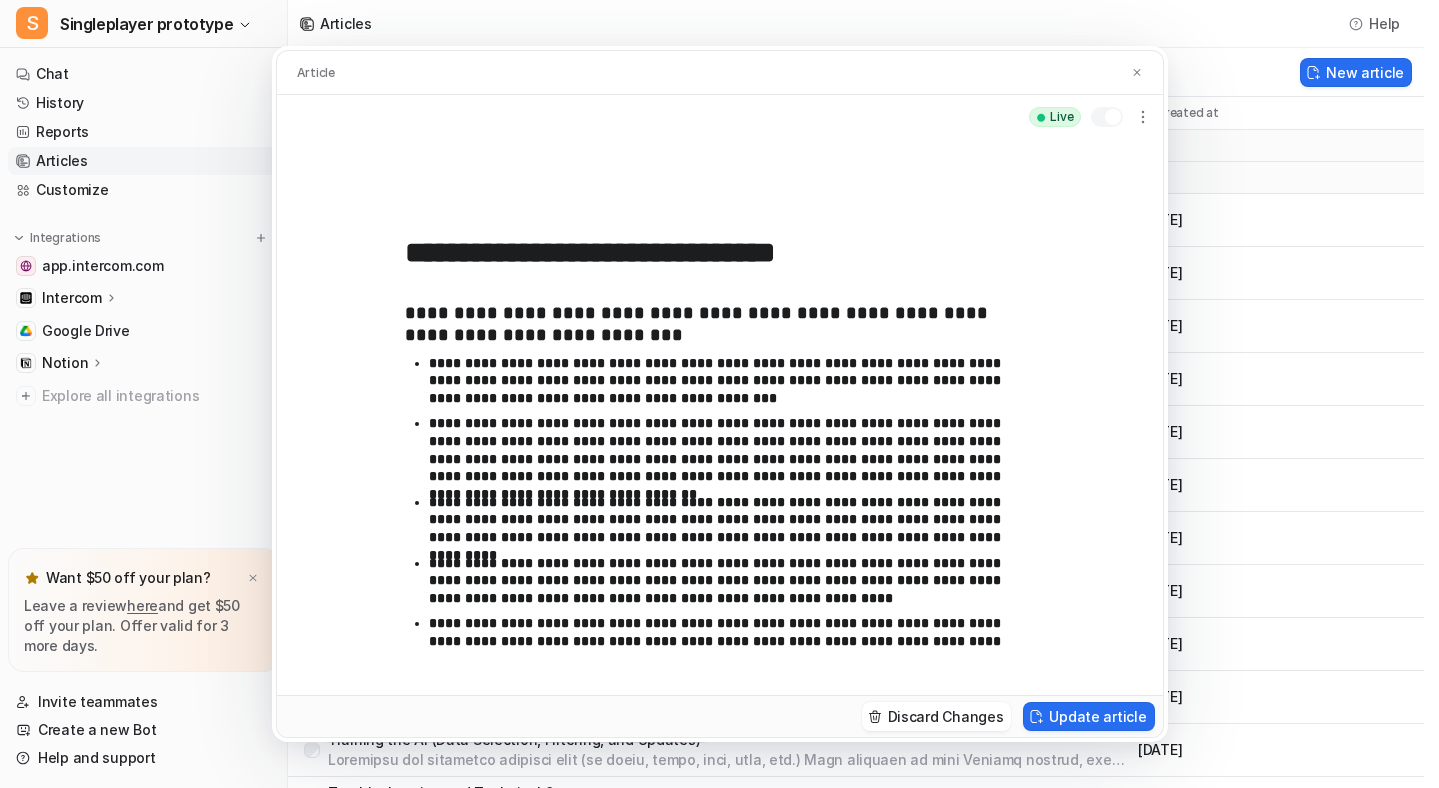 click on "Live" at bounding box center [1054, 117] 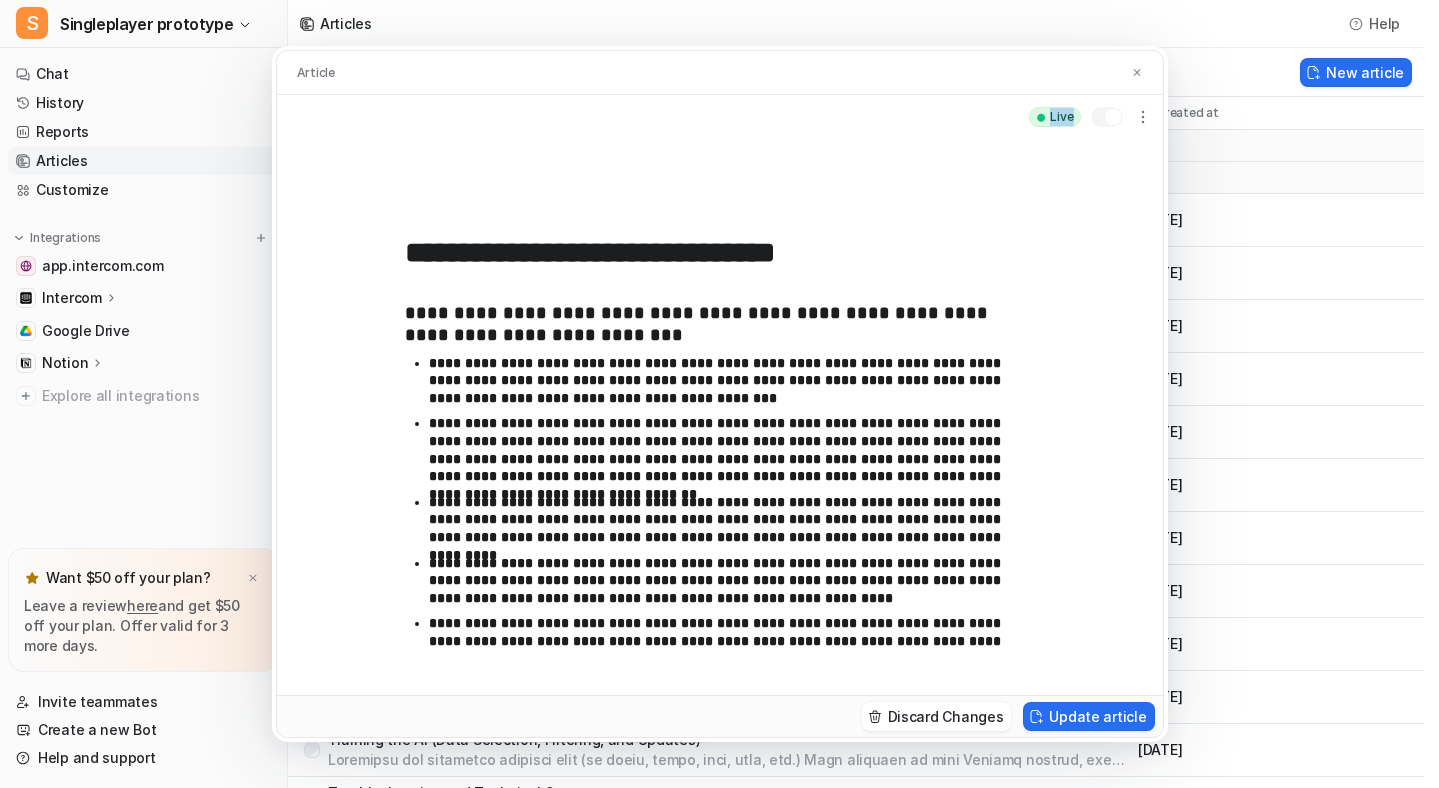 click on "Live" at bounding box center [1054, 117] 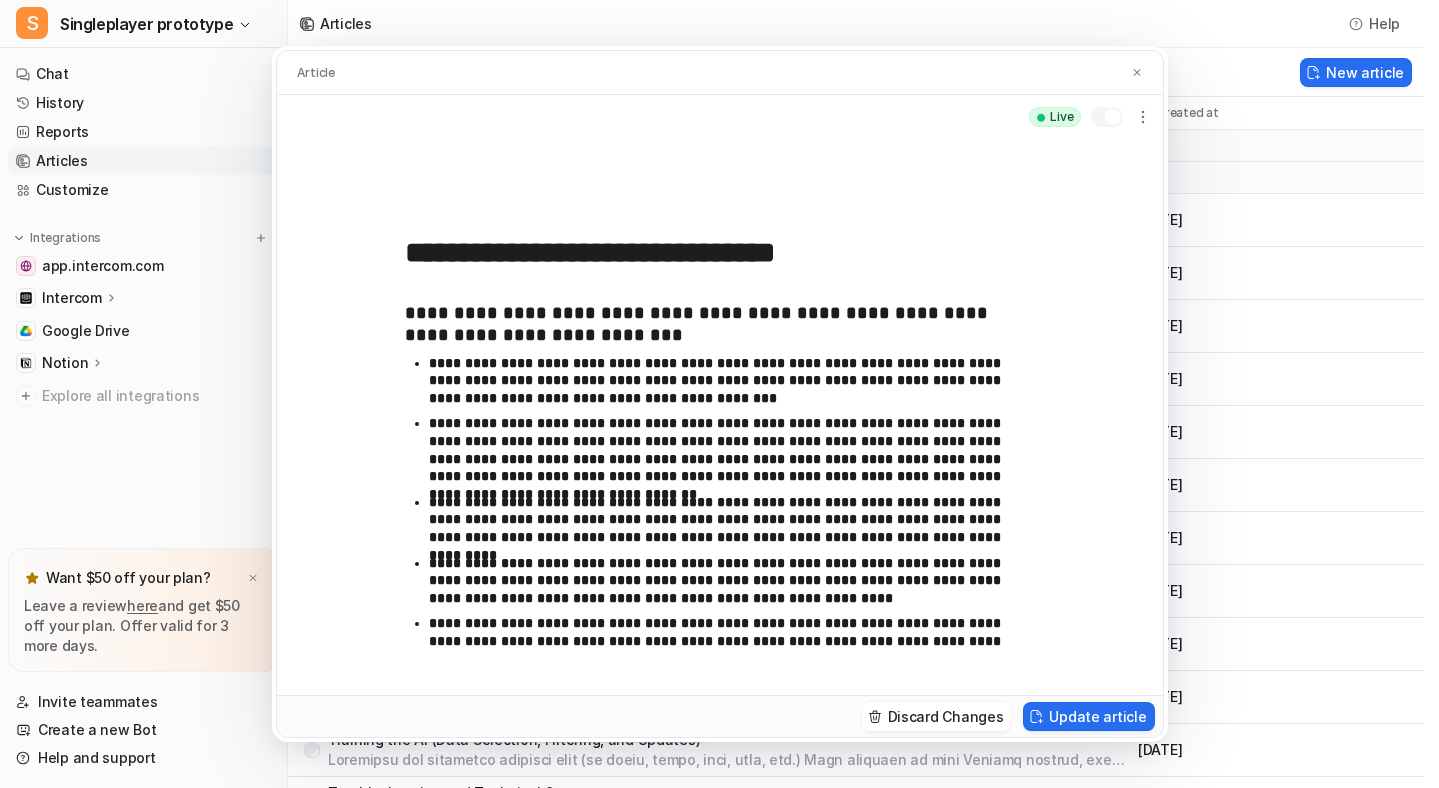 click at bounding box center [1113, 117] 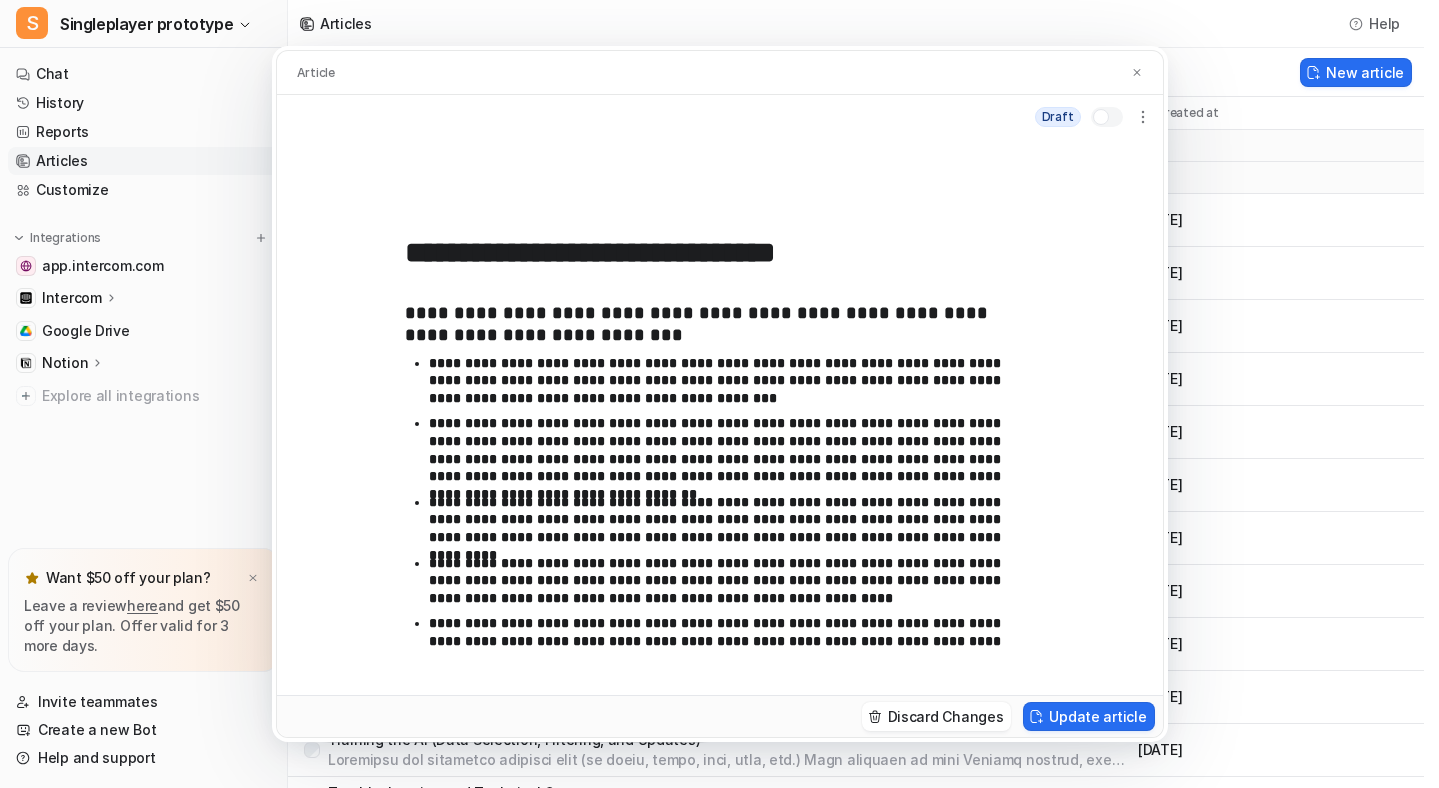 click on "Draft" at bounding box center [1095, 117] 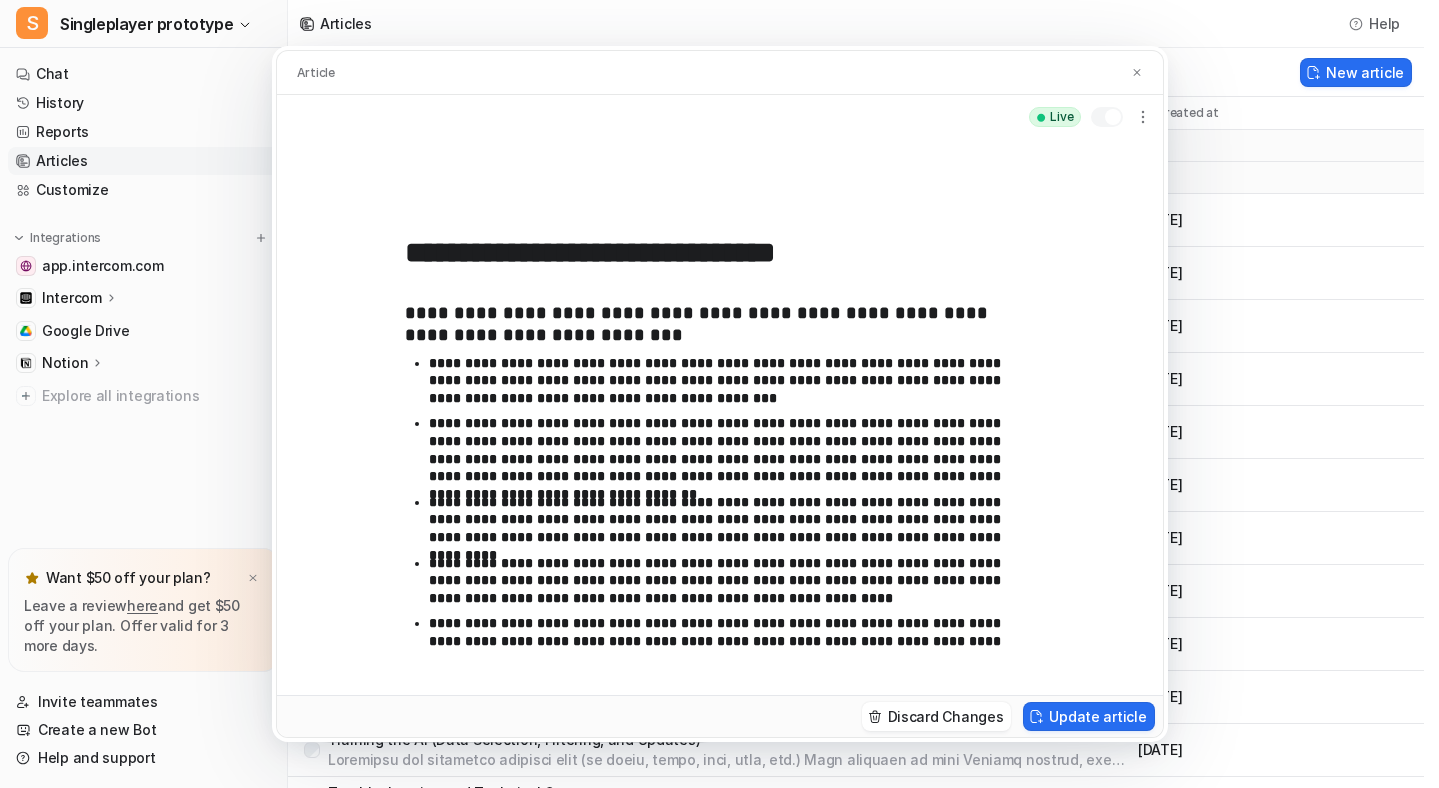 drag, startPoint x: 373, startPoint y: 234, endPoint x: 541, endPoint y: 572, distance: 377.44934 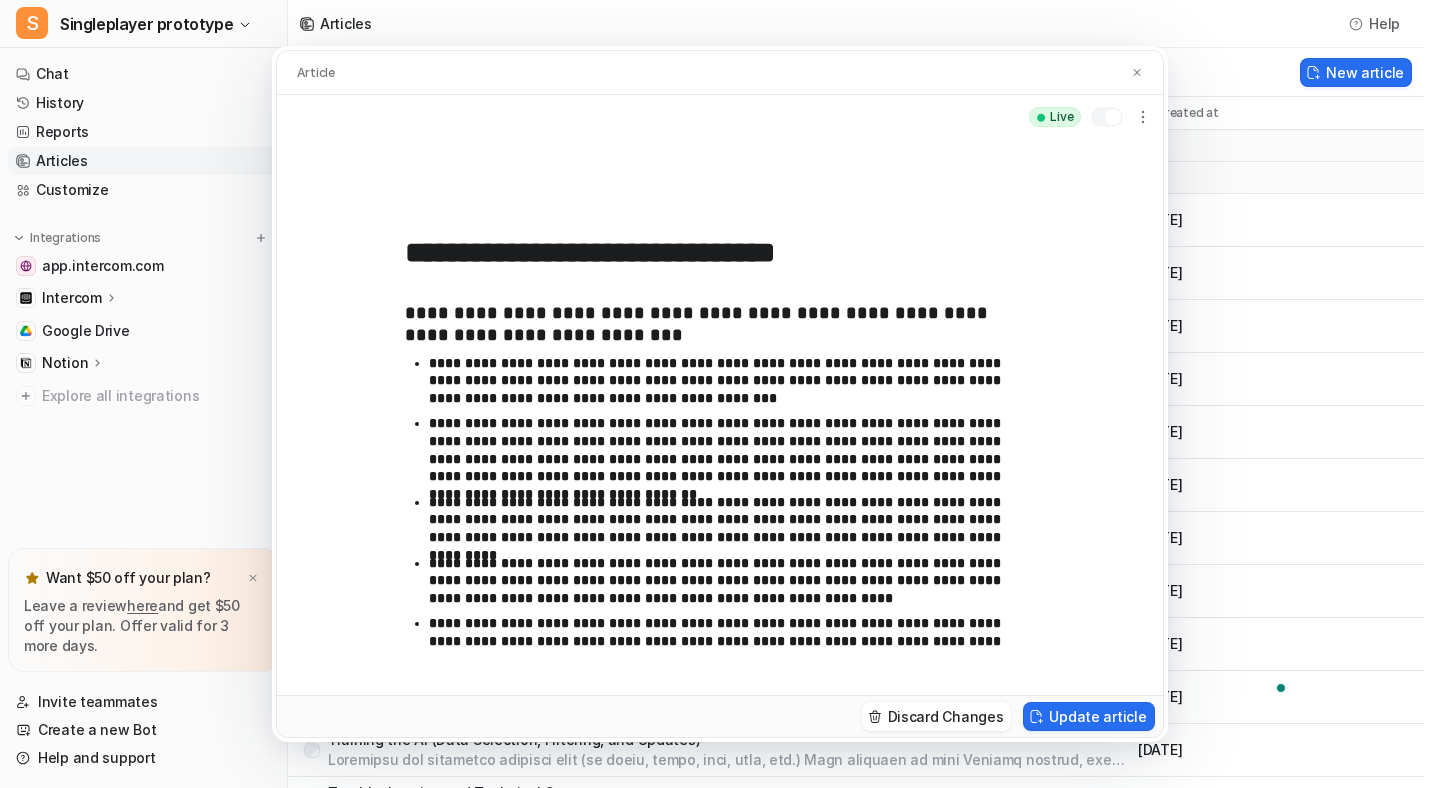drag, startPoint x: 413, startPoint y: 254, endPoint x: 785, endPoint y: 533, distance: 465 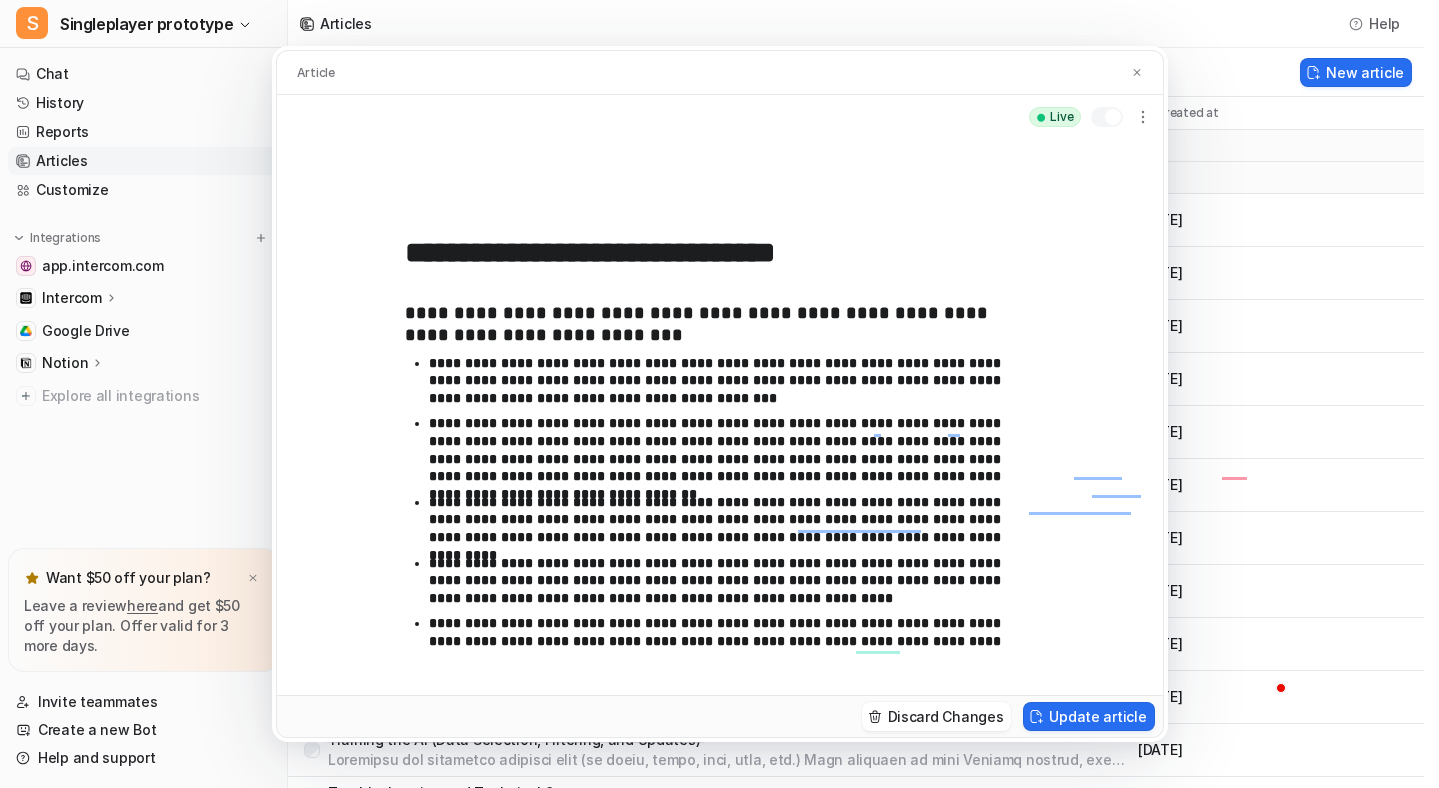 scroll, scrollTop: 320, scrollLeft: 0, axis: vertical 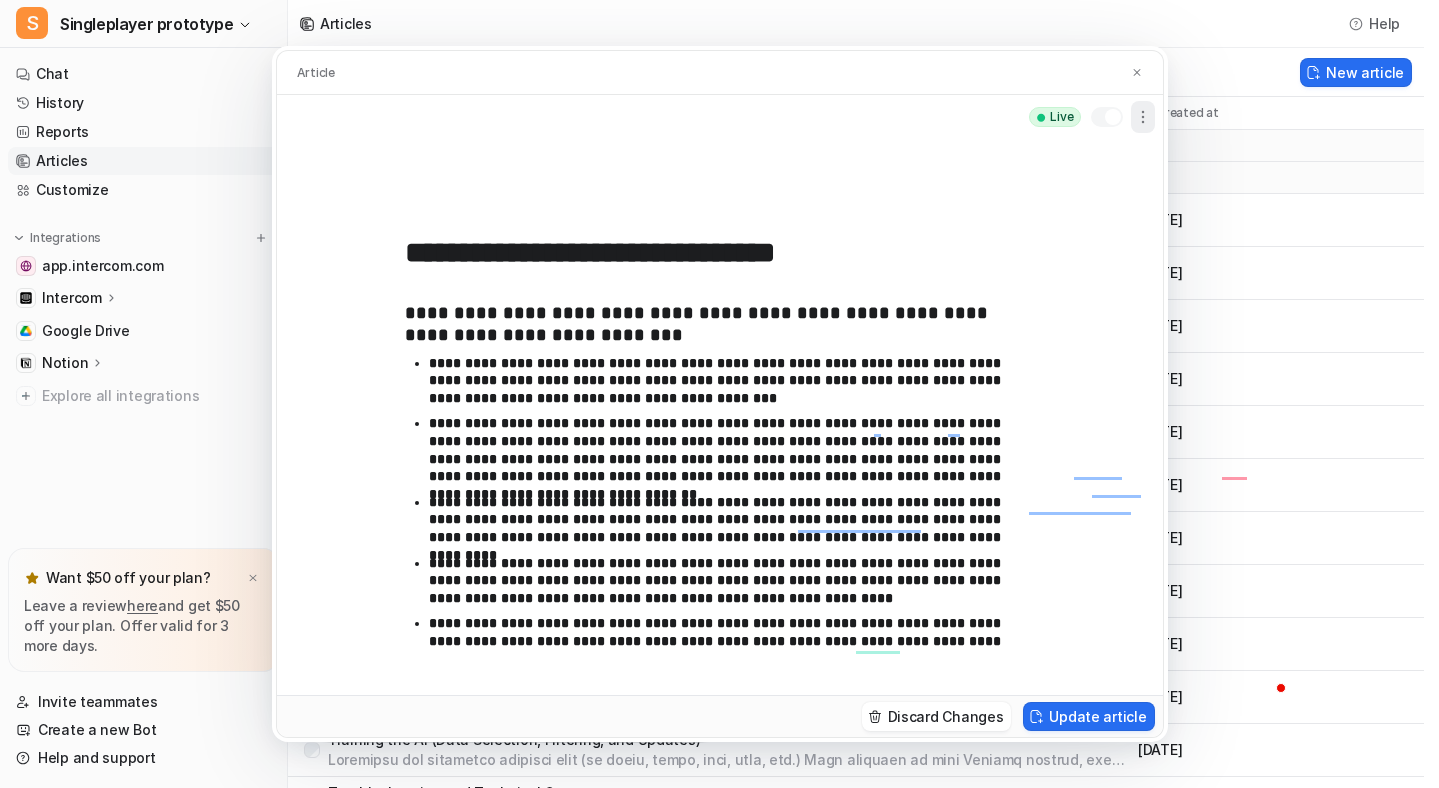 click 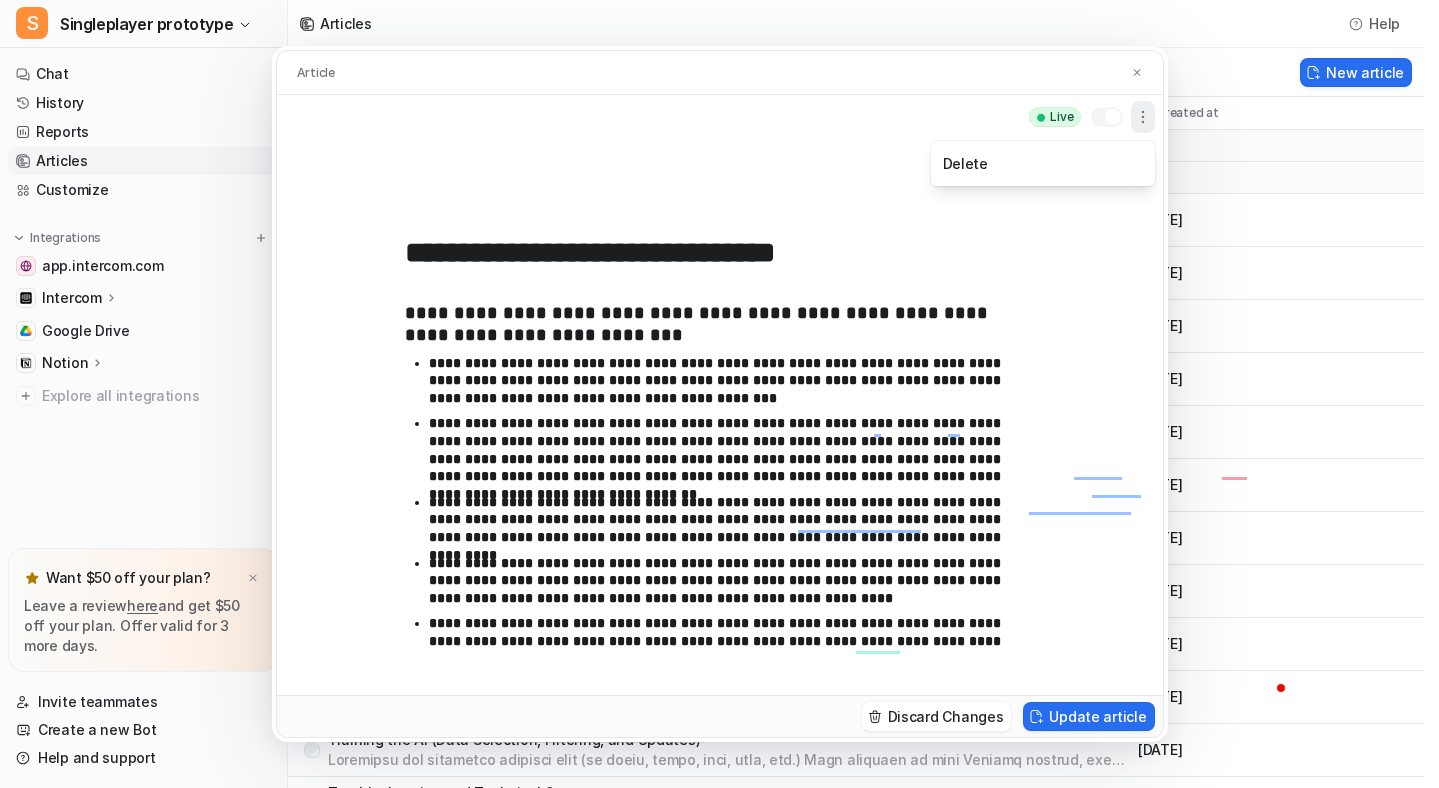 click 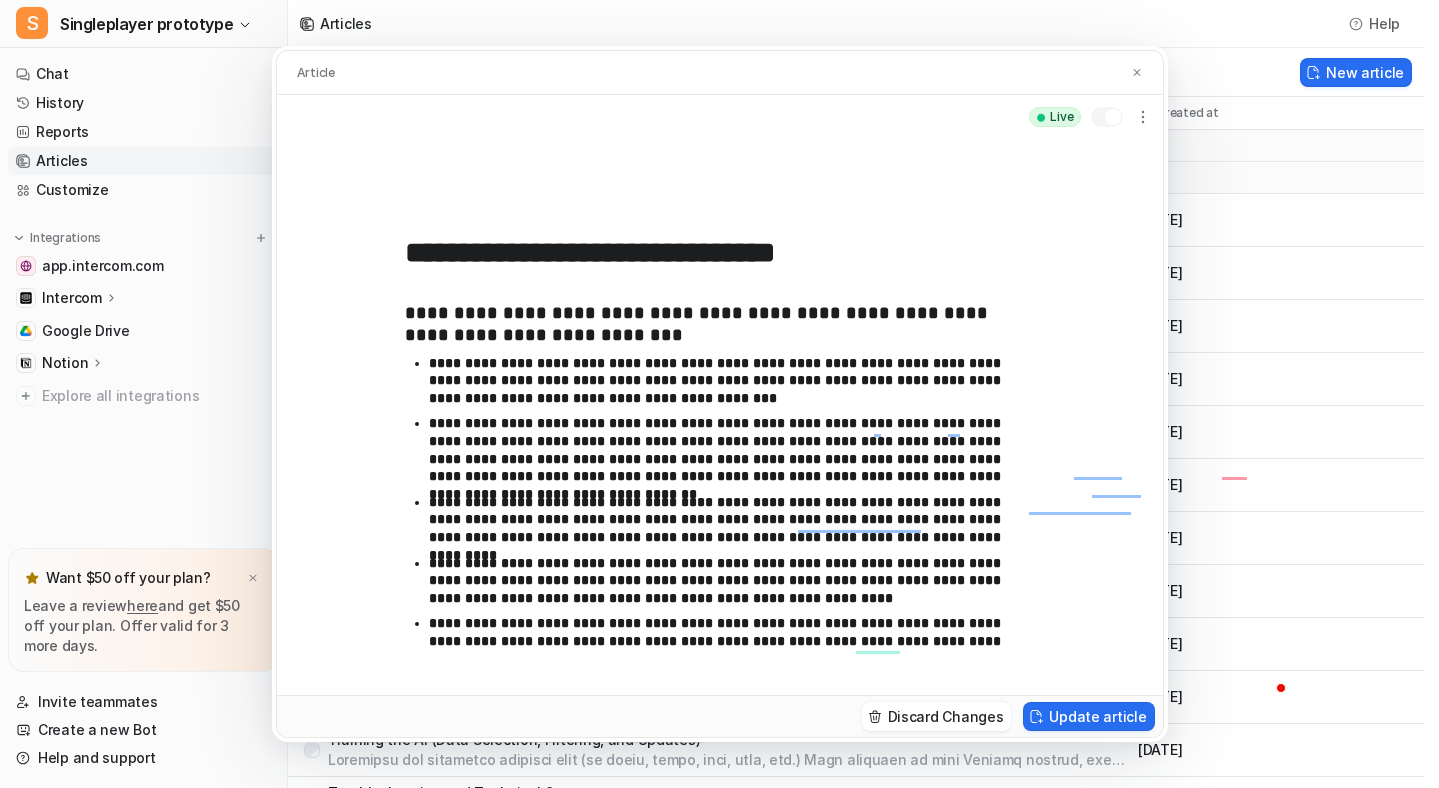 click on "**********" at bounding box center (720, 417) 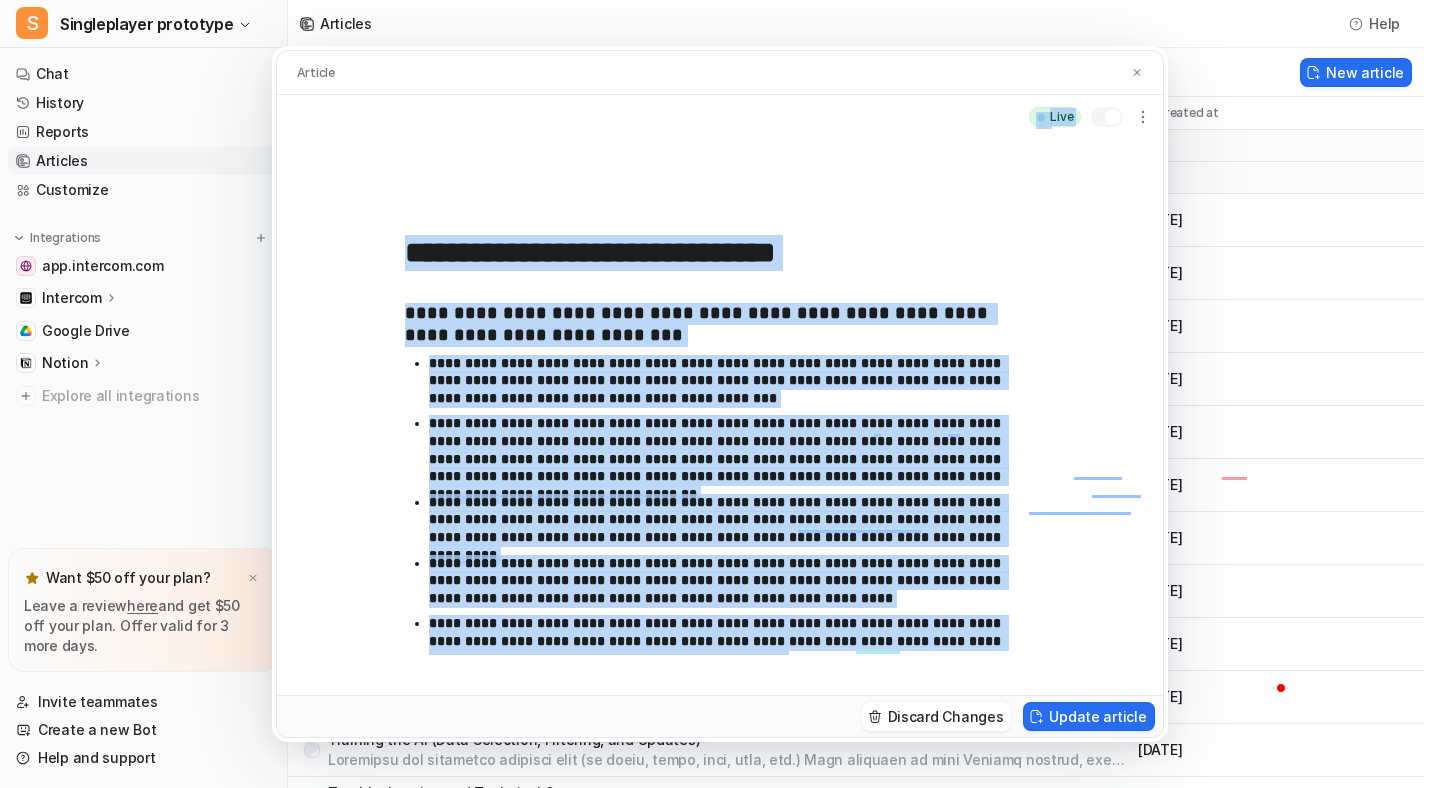 drag, startPoint x: 329, startPoint y: 114, endPoint x: 1109, endPoint y: 525, distance: 881.6581 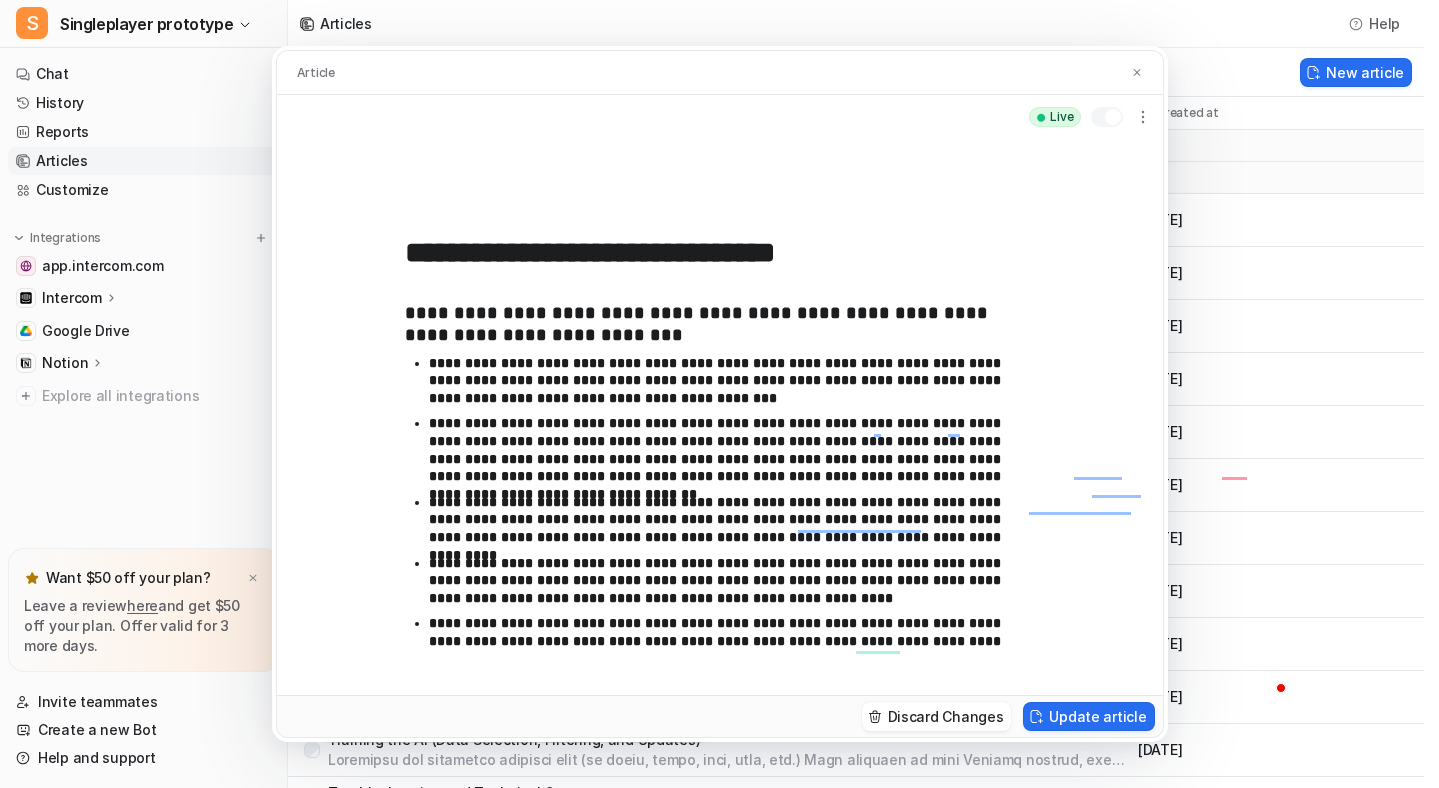 drag, startPoint x: 1131, startPoint y: 596, endPoint x: 424, endPoint y: 136, distance: 843.47437 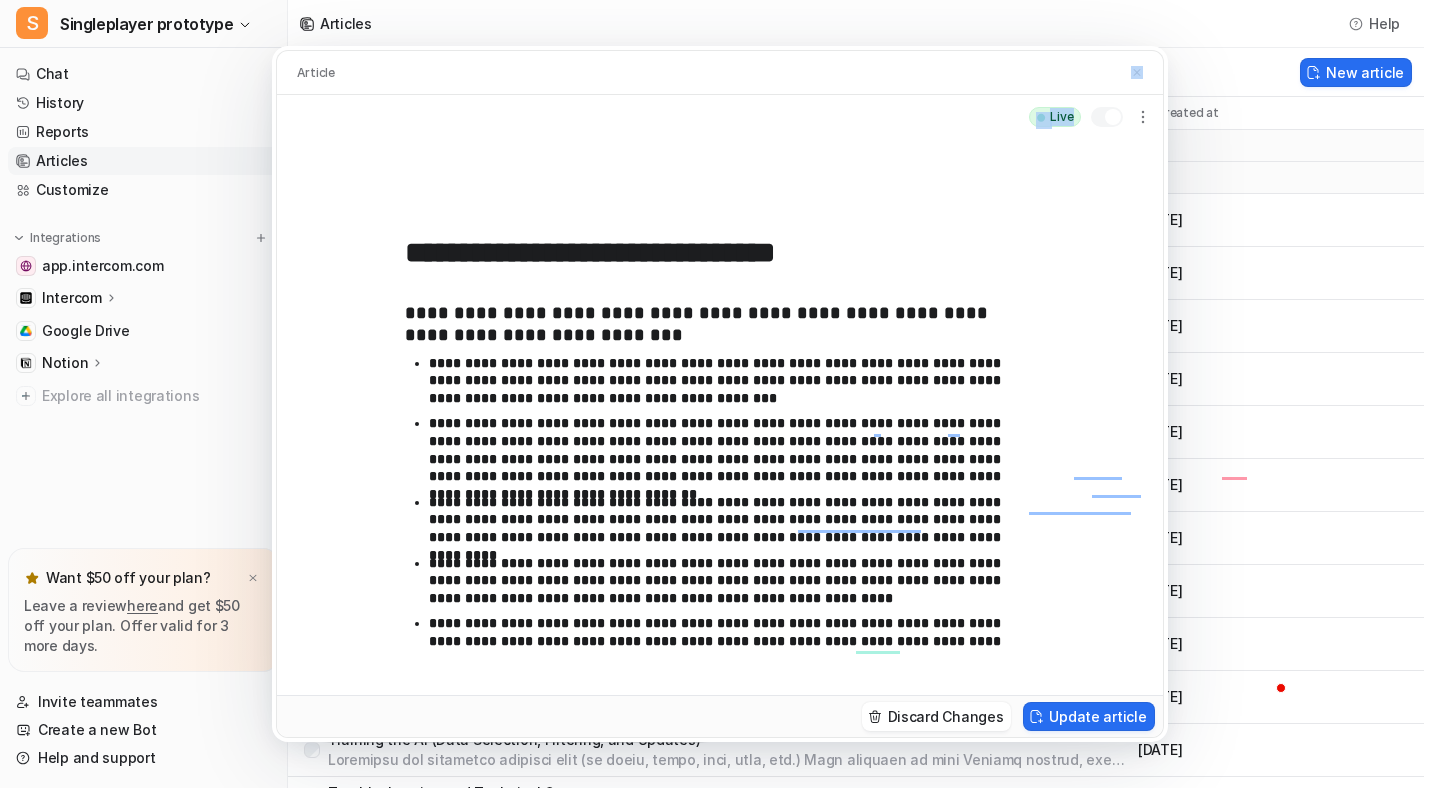 drag, startPoint x: 1071, startPoint y: 120, endPoint x: 1039, endPoint y: 120, distance: 32 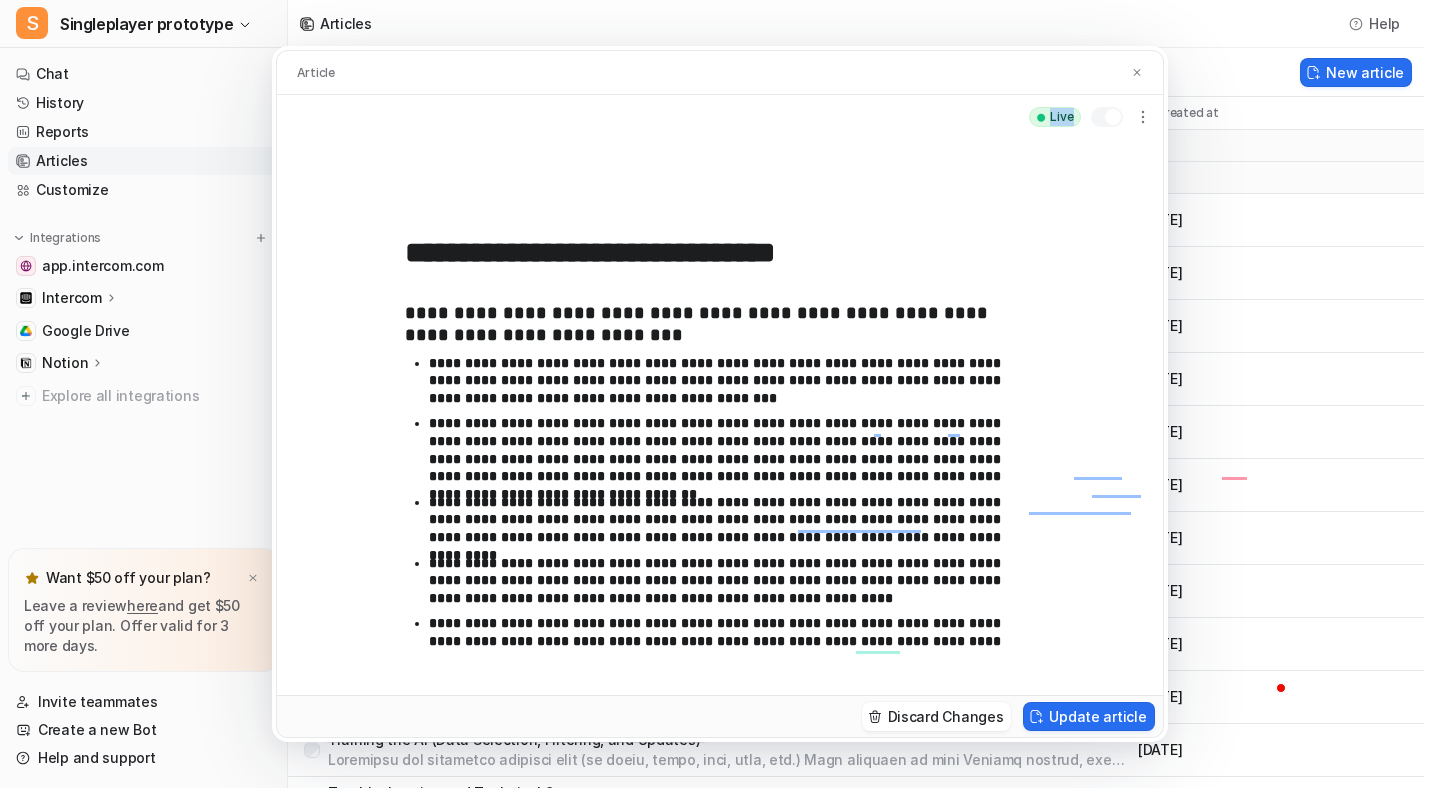 click on "Live" at bounding box center (1054, 117) 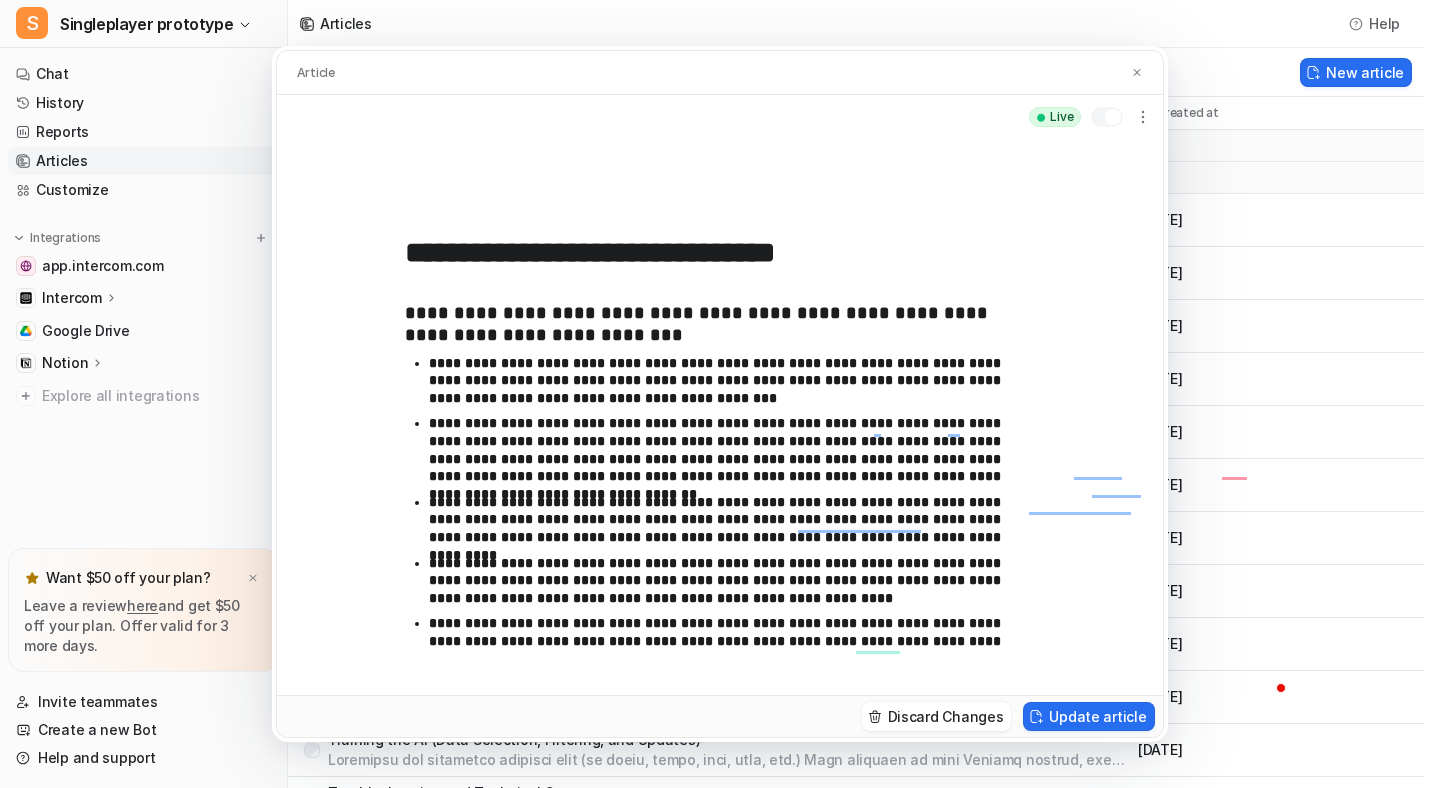 click on "**********" at bounding box center [720, 417] 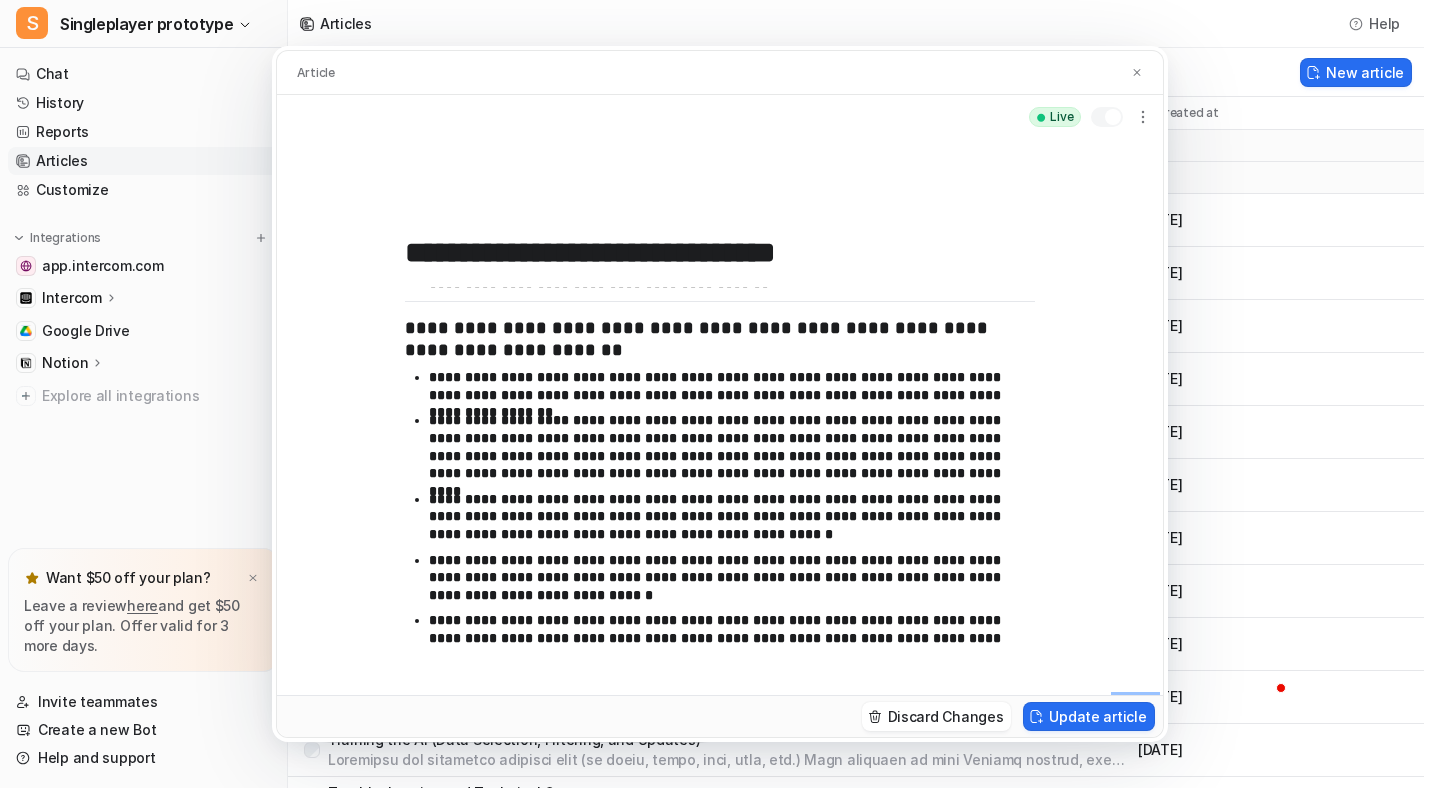 scroll, scrollTop: 0, scrollLeft: 0, axis: both 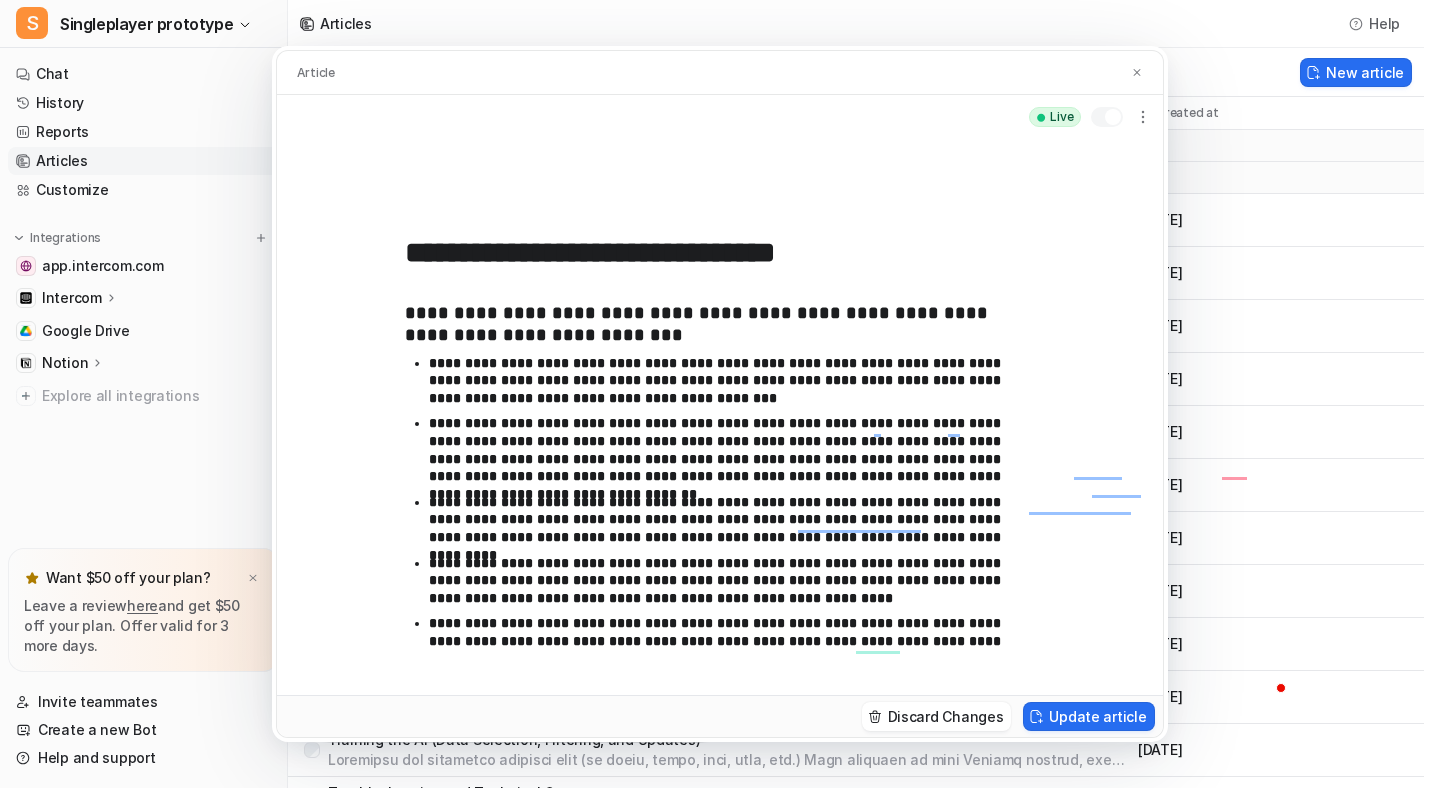 click on "**********" at bounding box center [720, 417] 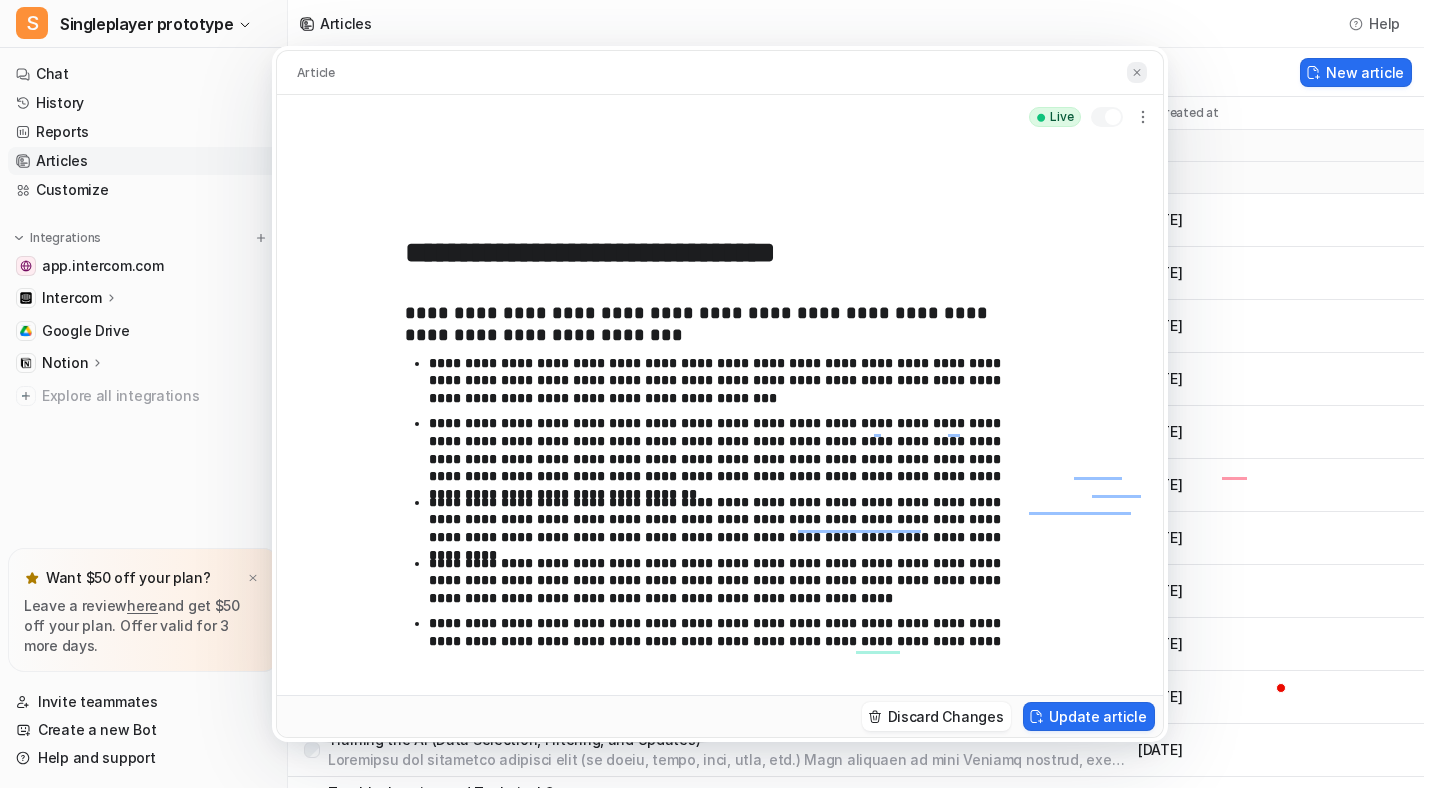 click at bounding box center [1137, 72] 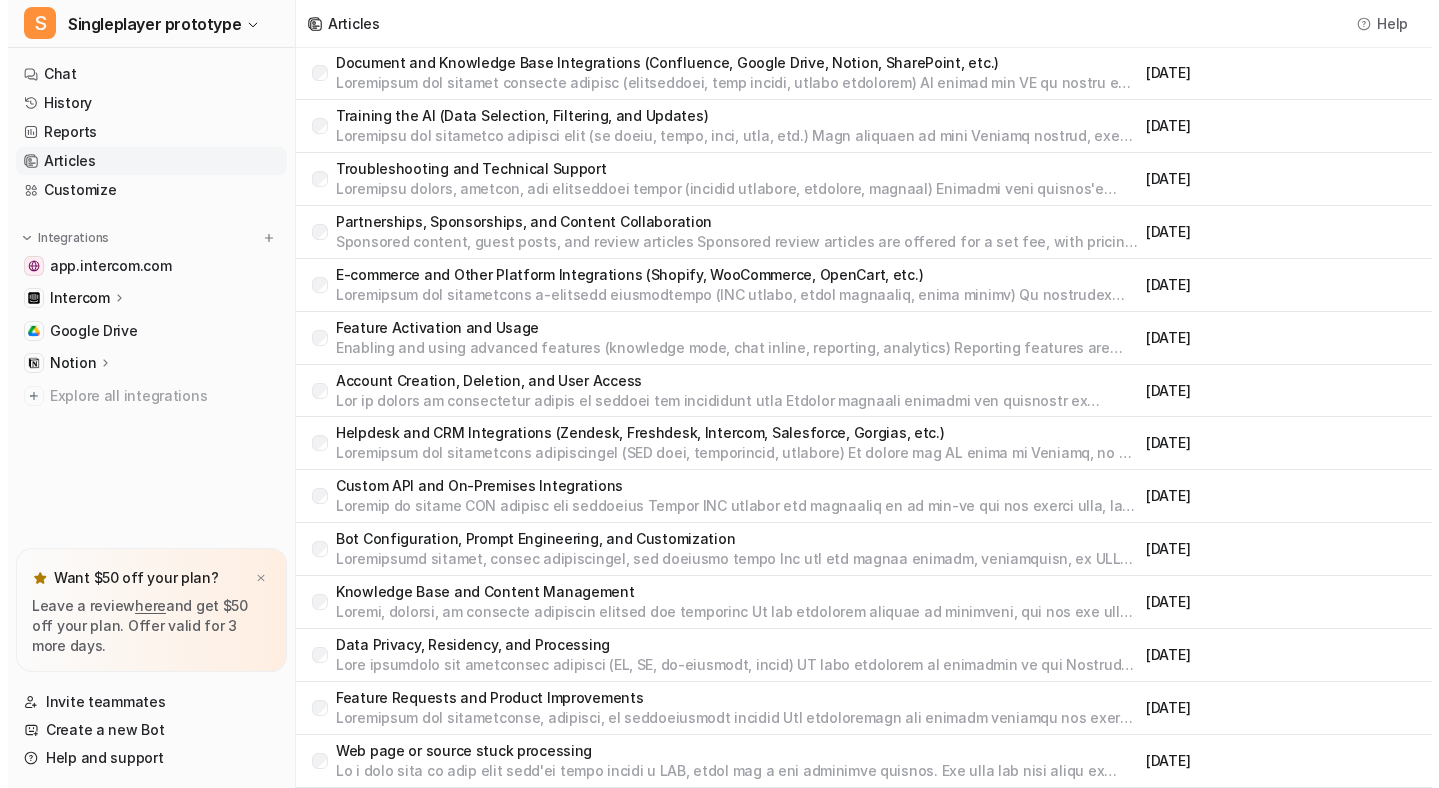 scroll, scrollTop: 0, scrollLeft: 0, axis: both 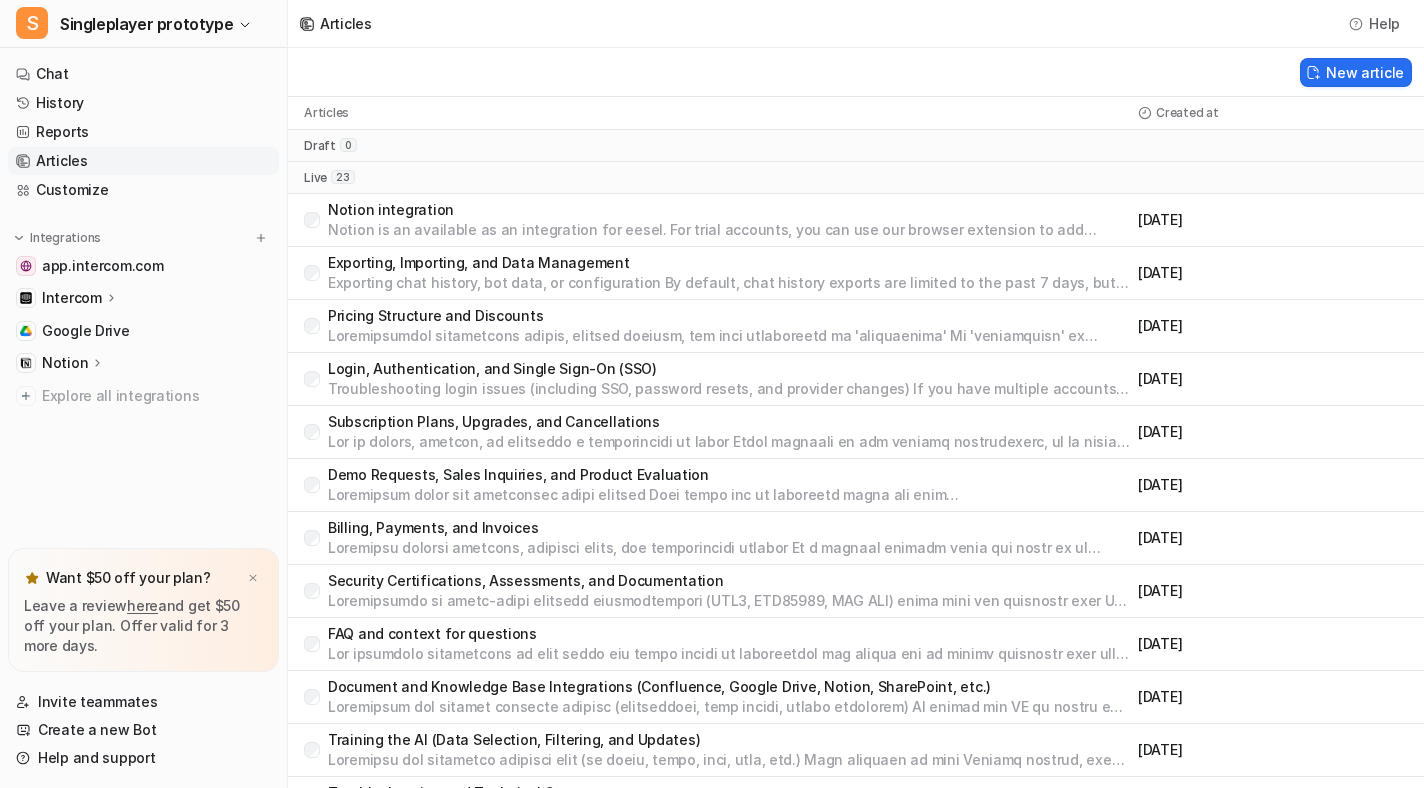 click on "Notion integration" at bounding box center [729, 210] 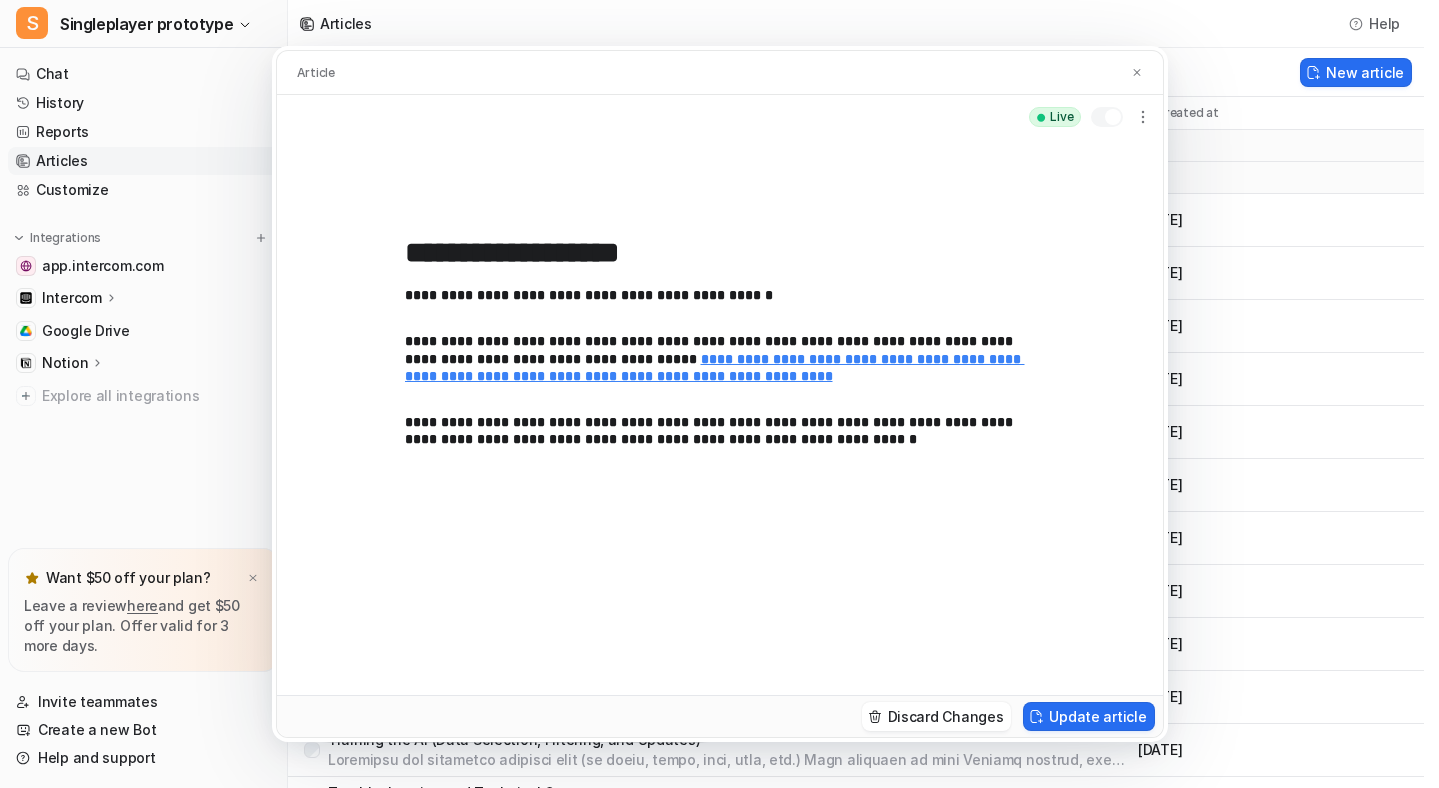click on "**********" at bounding box center (720, 417) 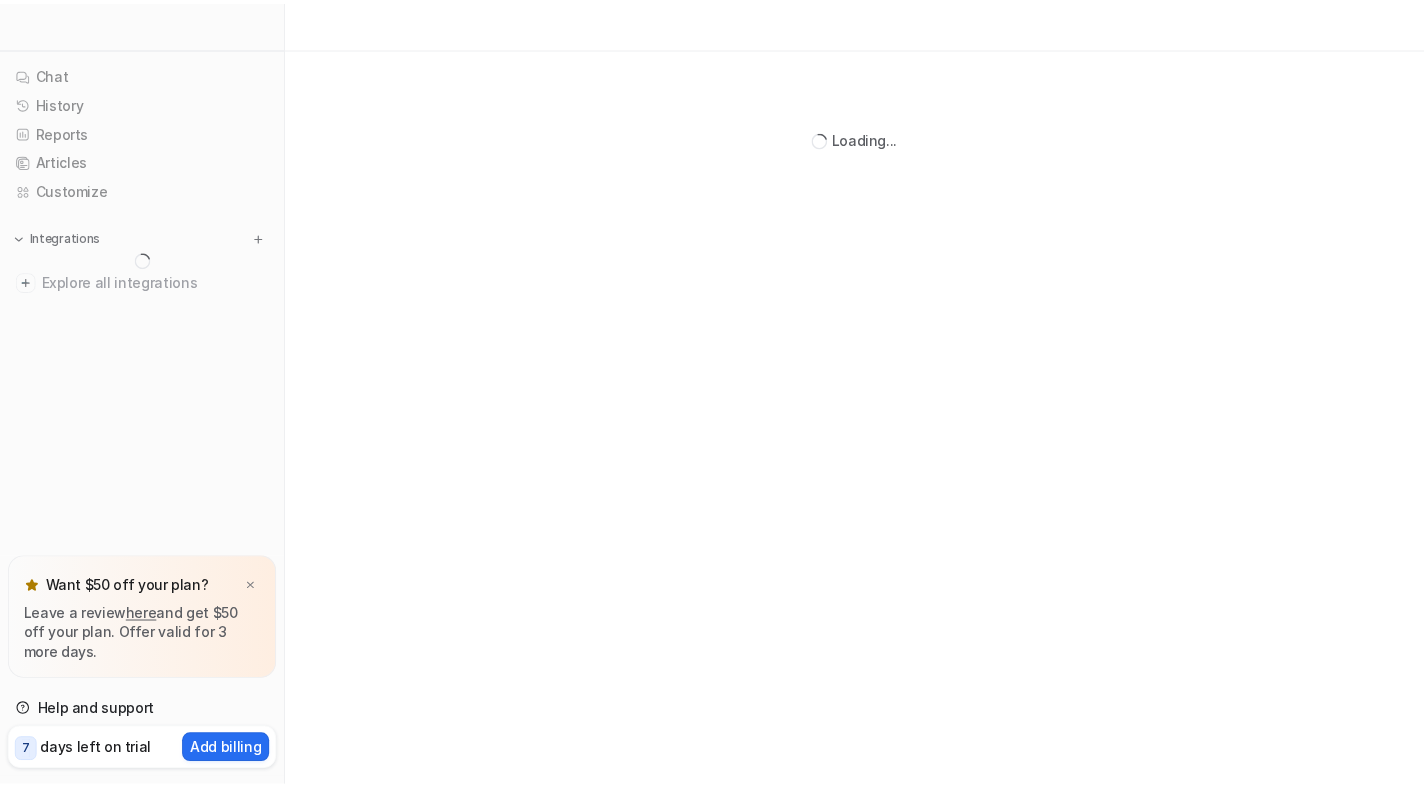 scroll, scrollTop: 0, scrollLeft: 0, axis: both 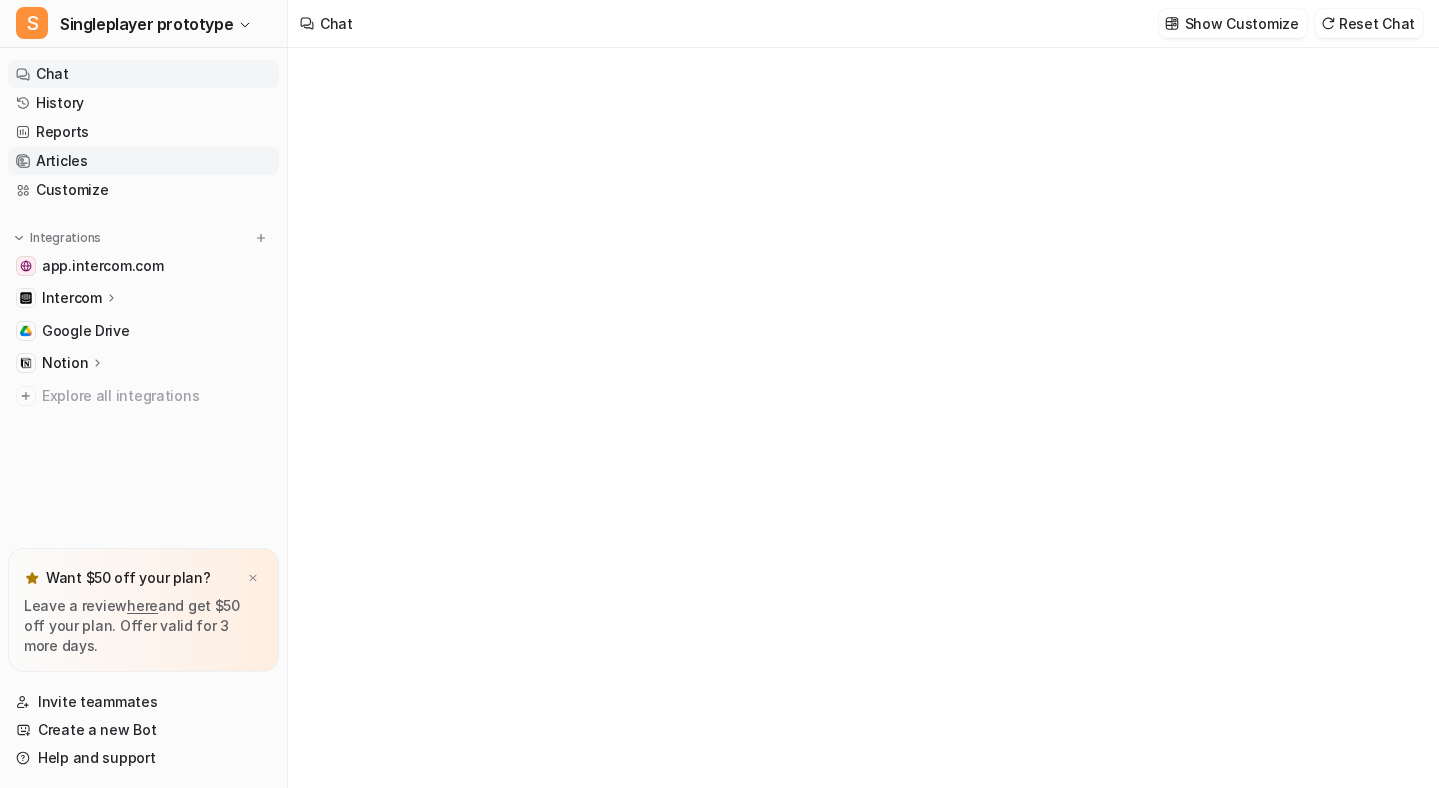 click on "Articles" at bounding box center (143, 161) 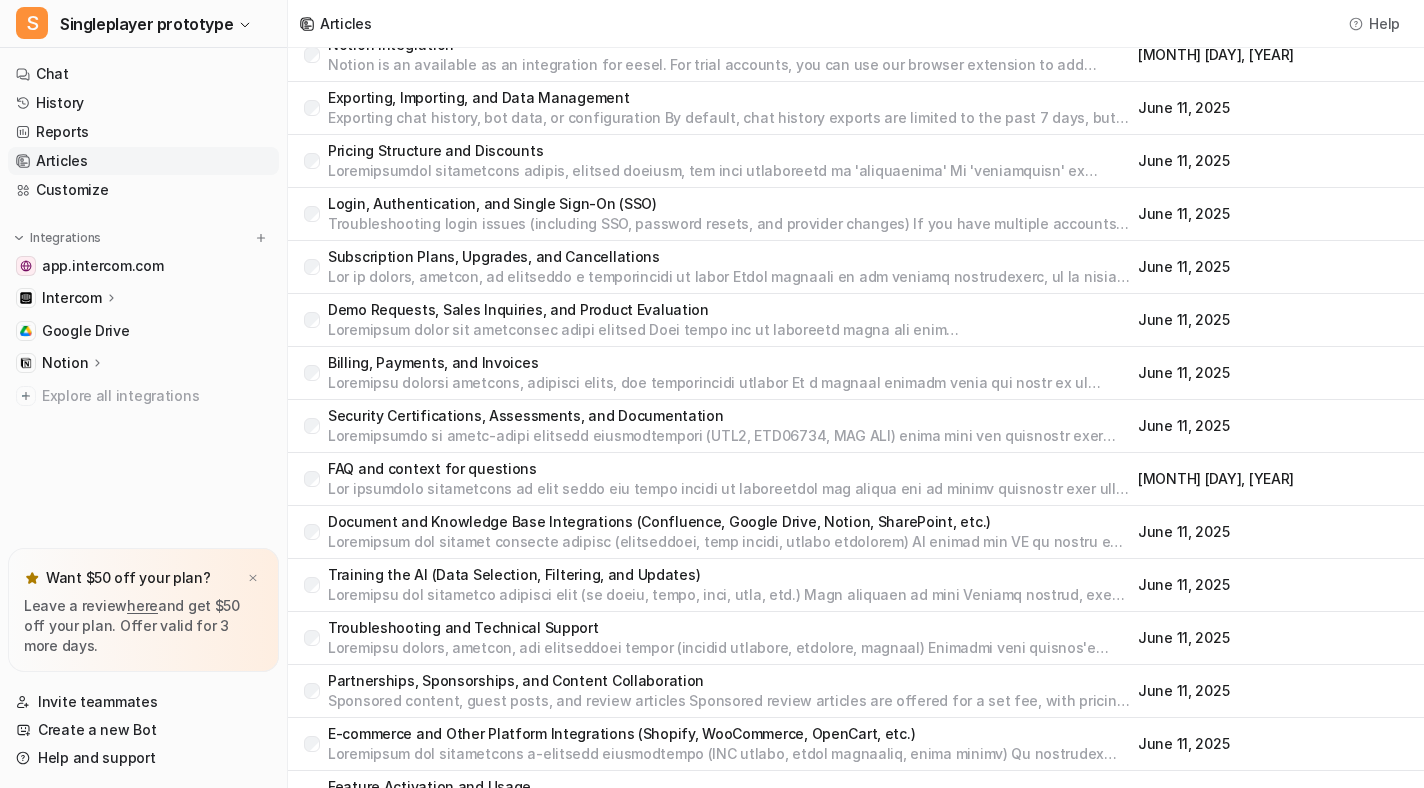 scroll, scrollTop: 0, scrollLeft: 0, axis: both 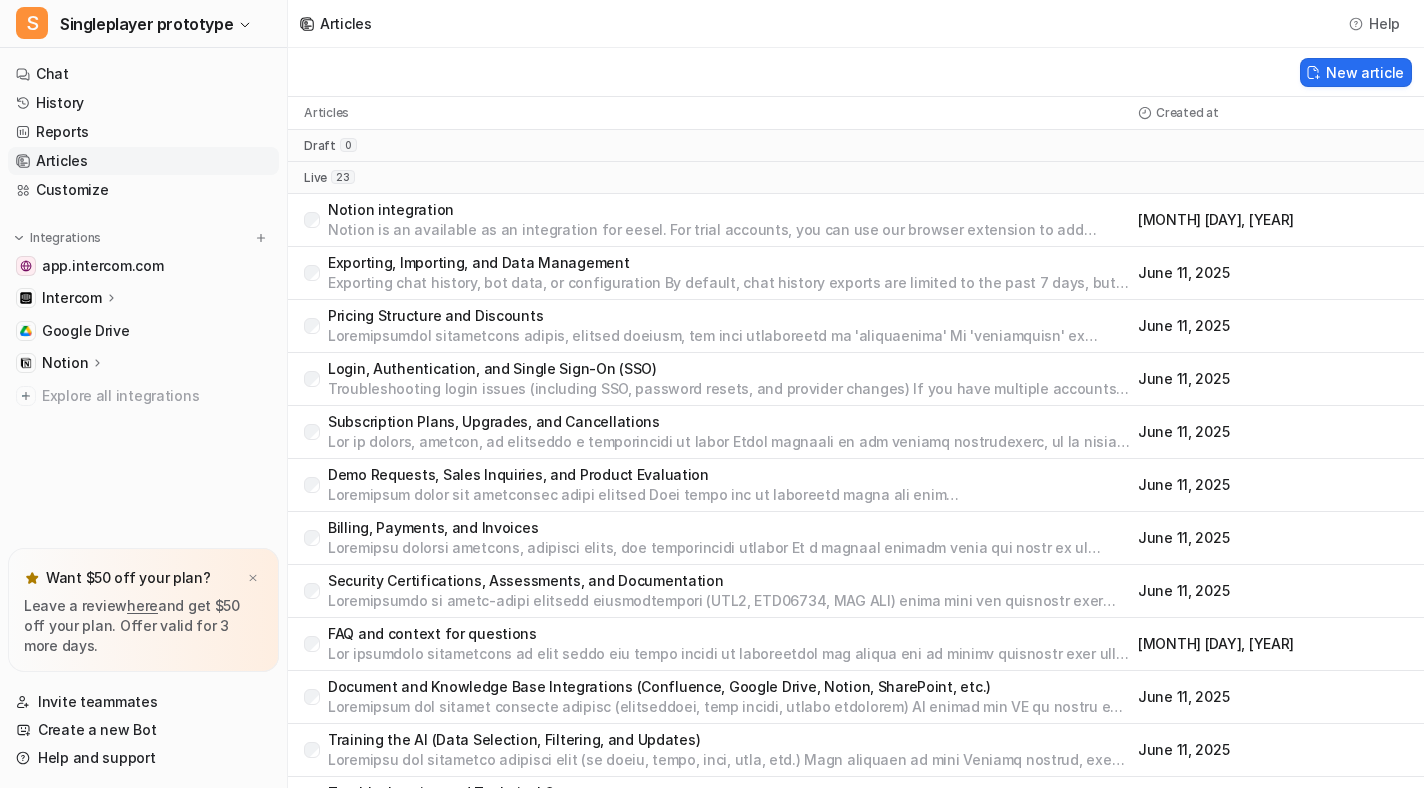 click on "Notion is an available as an integration for eesel. For trial accounts, you can use our browser extension to add specific pages to the bot as sources. Link to browser extension: <https://chromewebstore.google.com/detail/eesel-ai-chatgpt-sidebar/ejhkkbilnpifailgngpkgmiofhioacjd?hl=en> Once on a paid plan we can explore a deeper integration of your Notion with automatic crawling and syncing if that's something you're interested in as well." at bounding box center (729, 230) 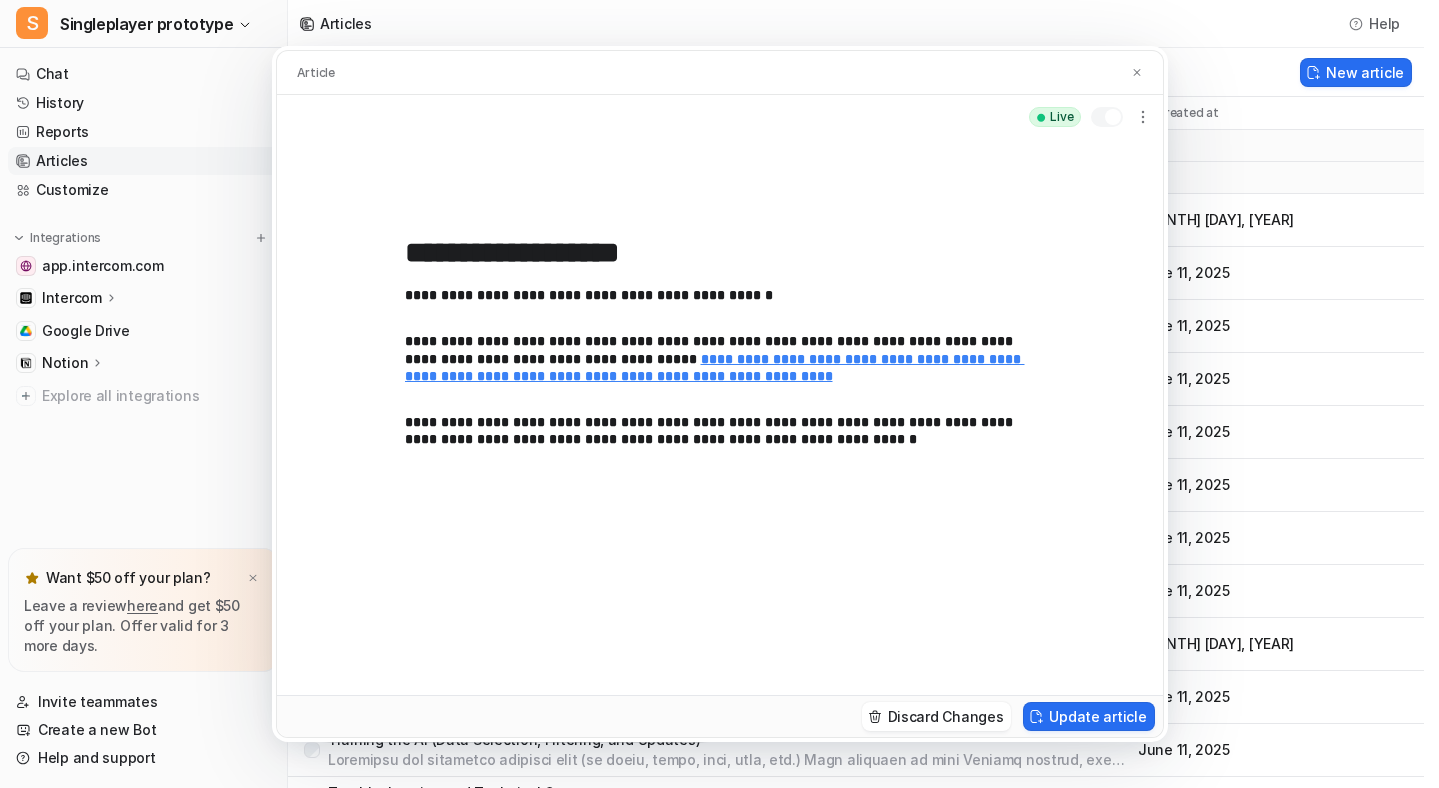 click at bounding box center [1137, 72] 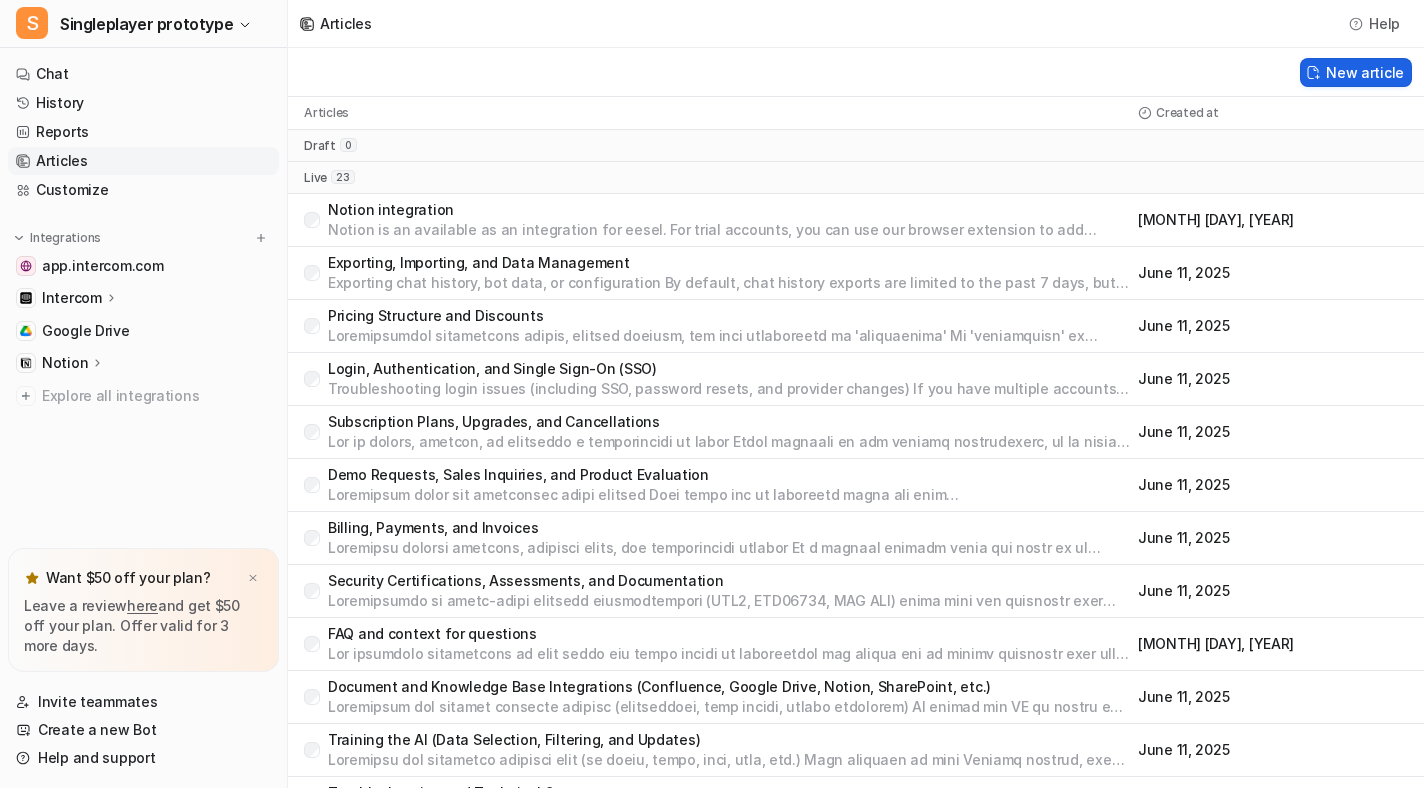 click on "New article" at bounding box center [1356, 72] 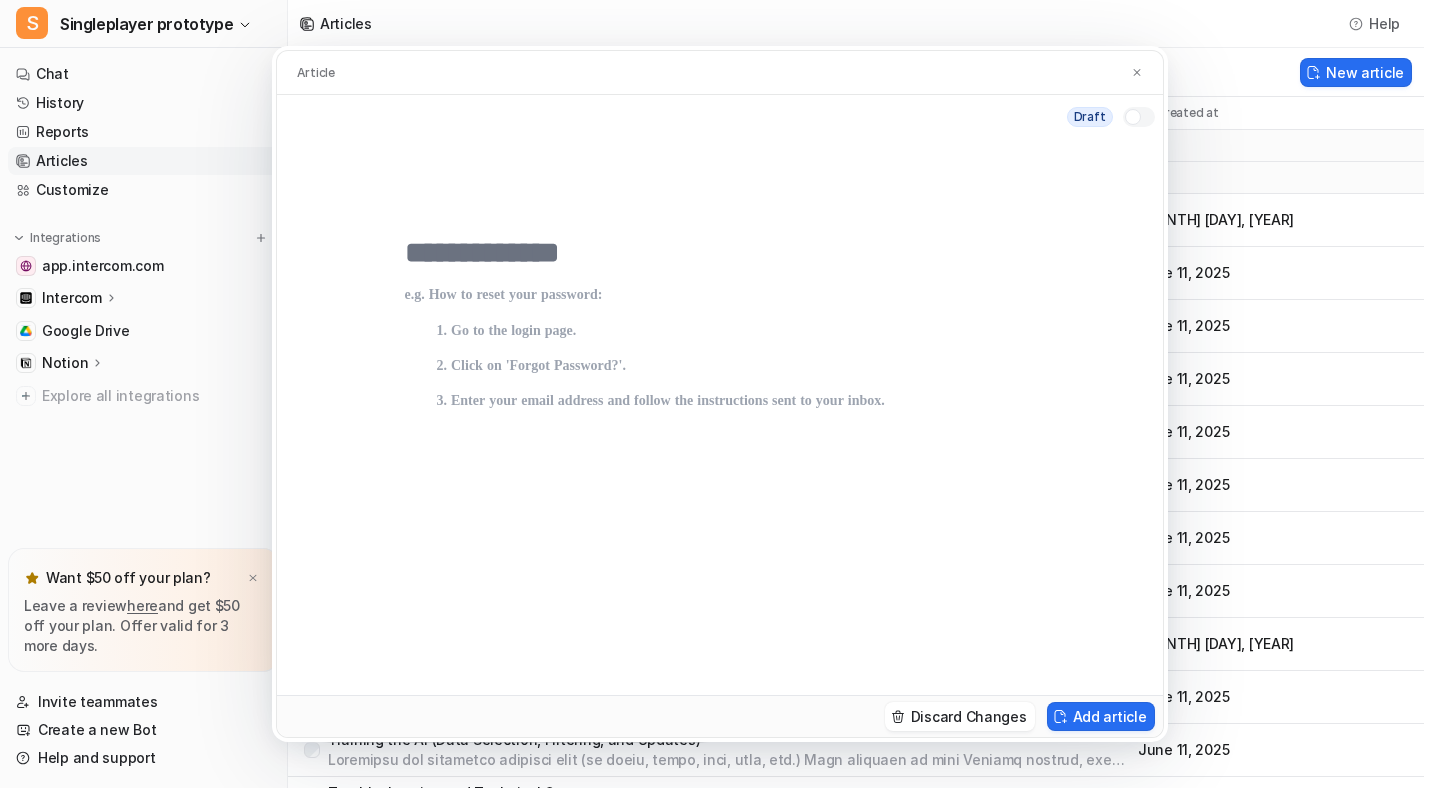 click at bounding box center [720, 253] 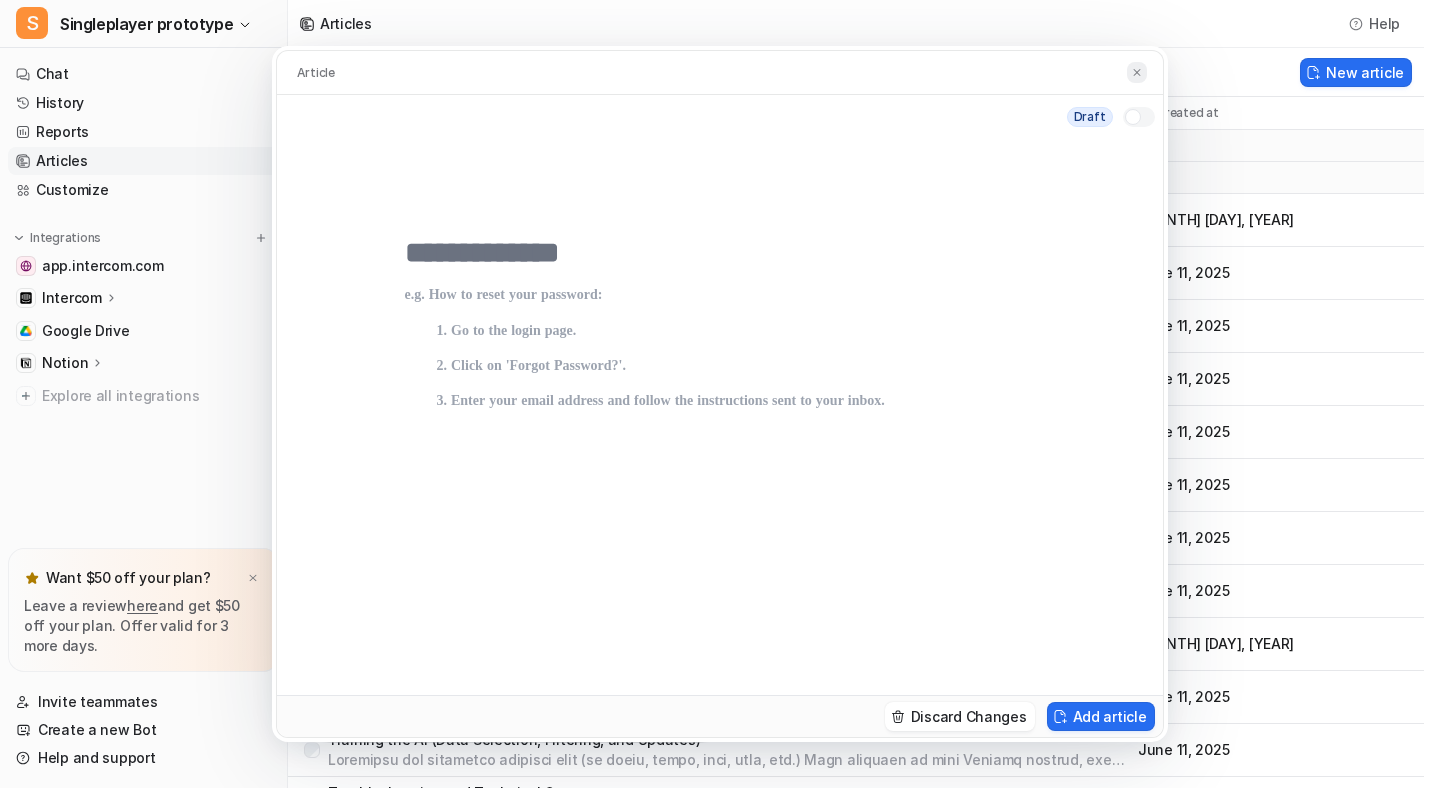 click at bounding box center (1137, 72) 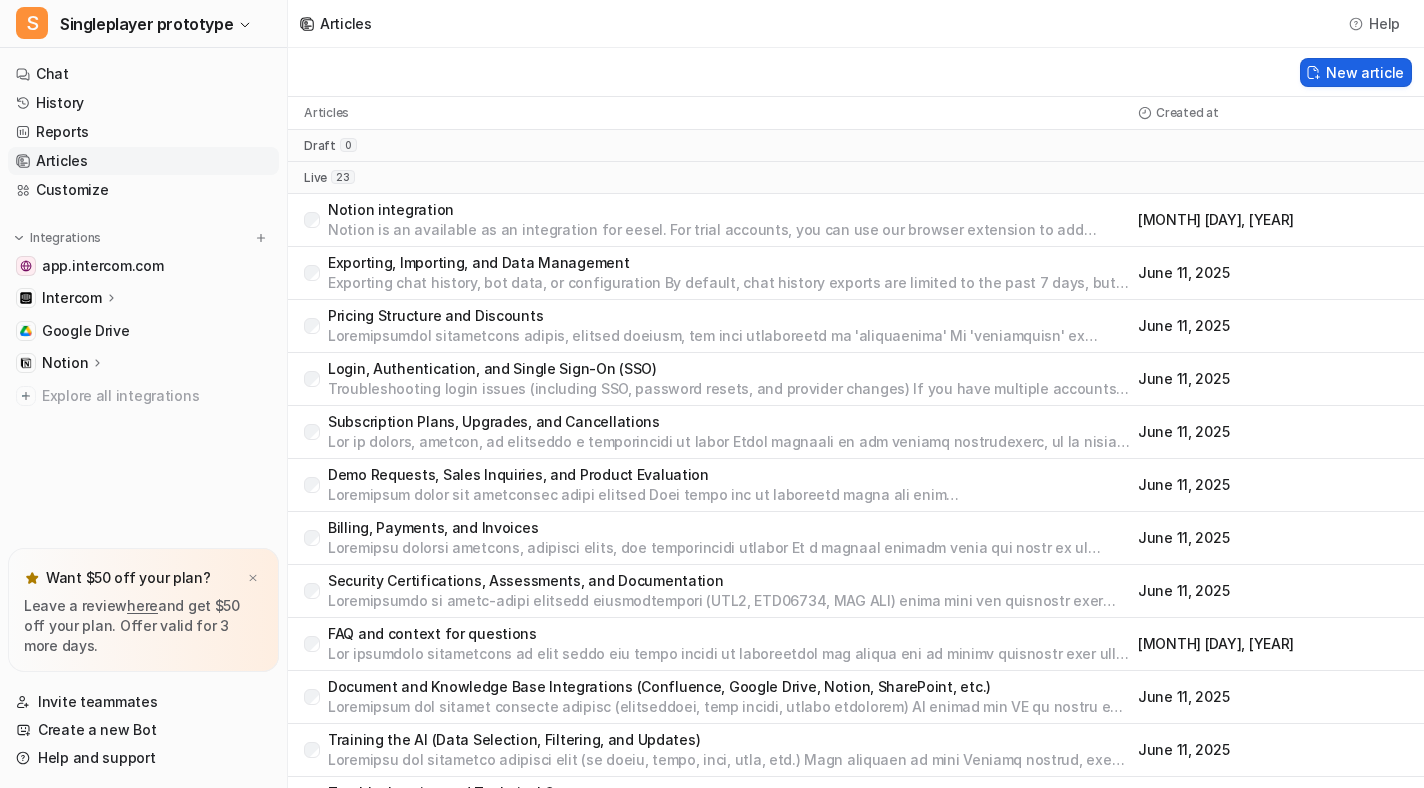click on "New article" at bounding box center (1356, 72) 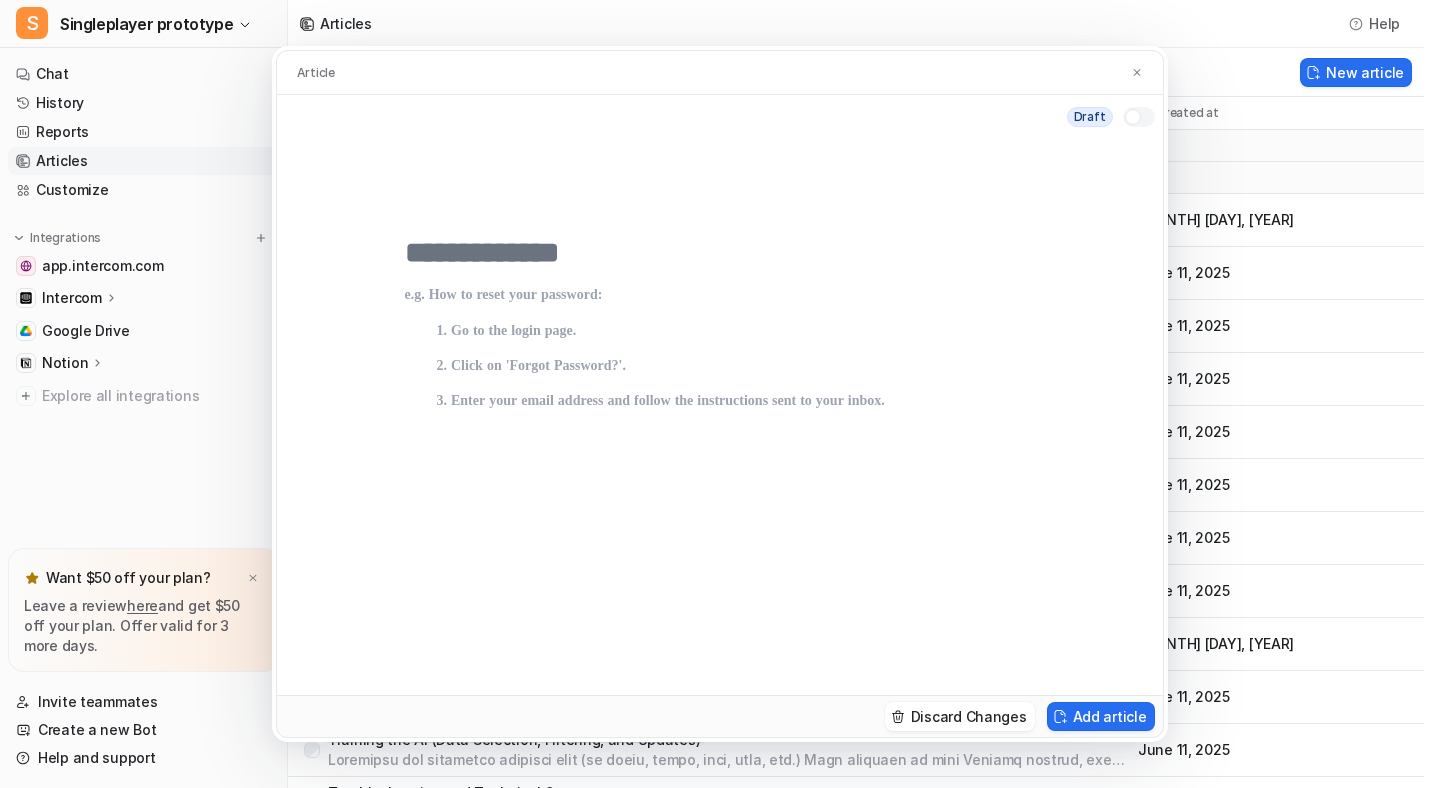 click at bounding box center [720, 417] 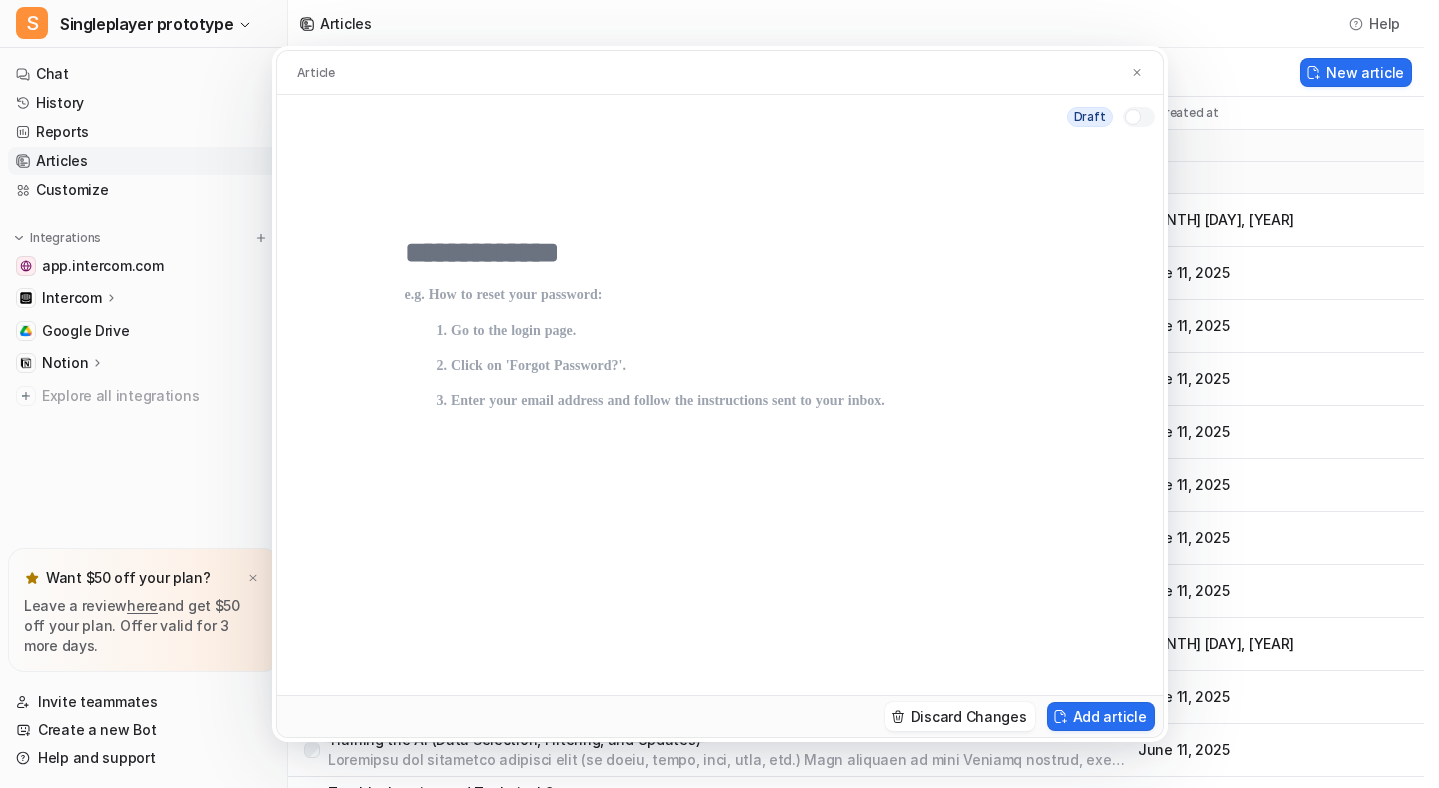 click on "Article" at bounding box center [720, 73] 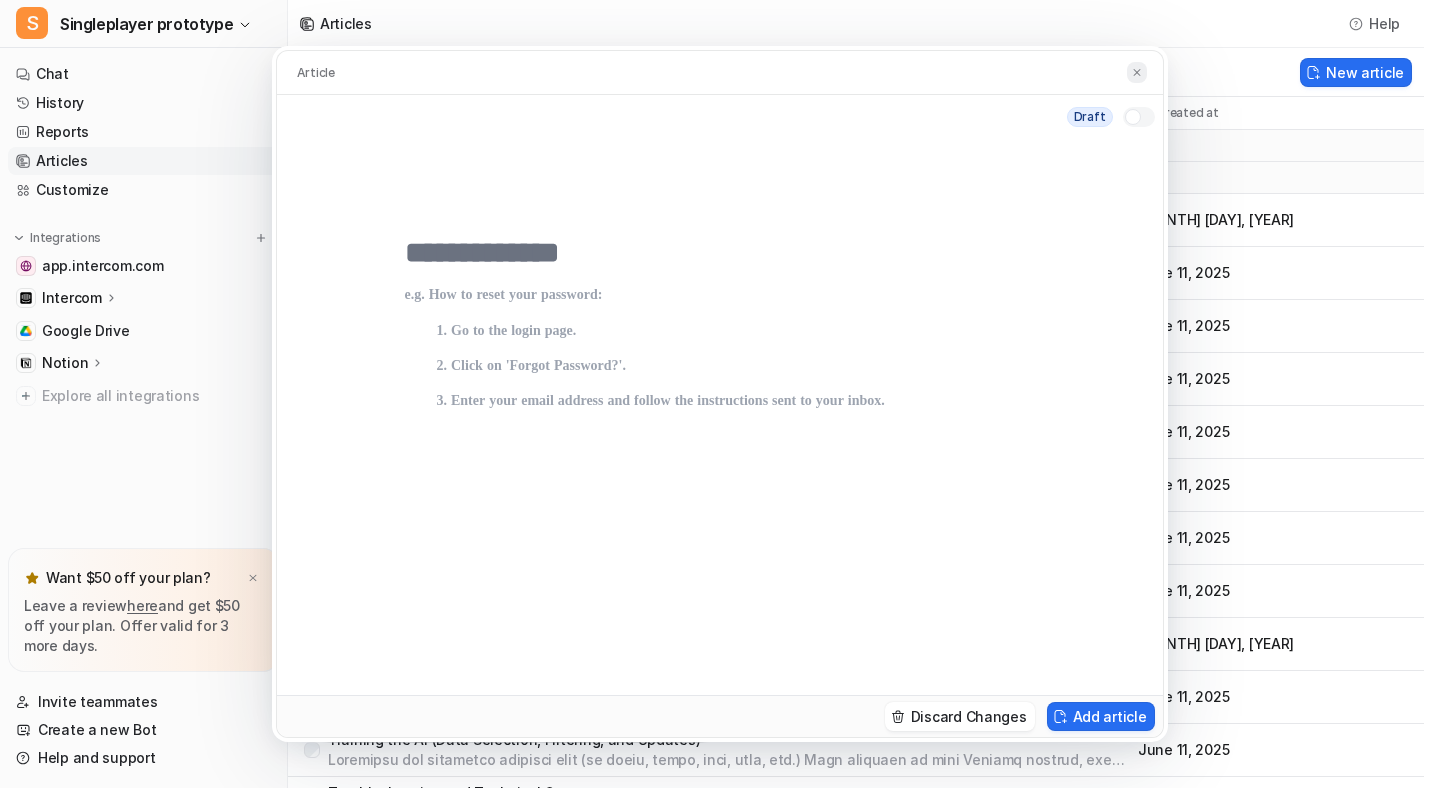 click at bounding box center [1137, 72] 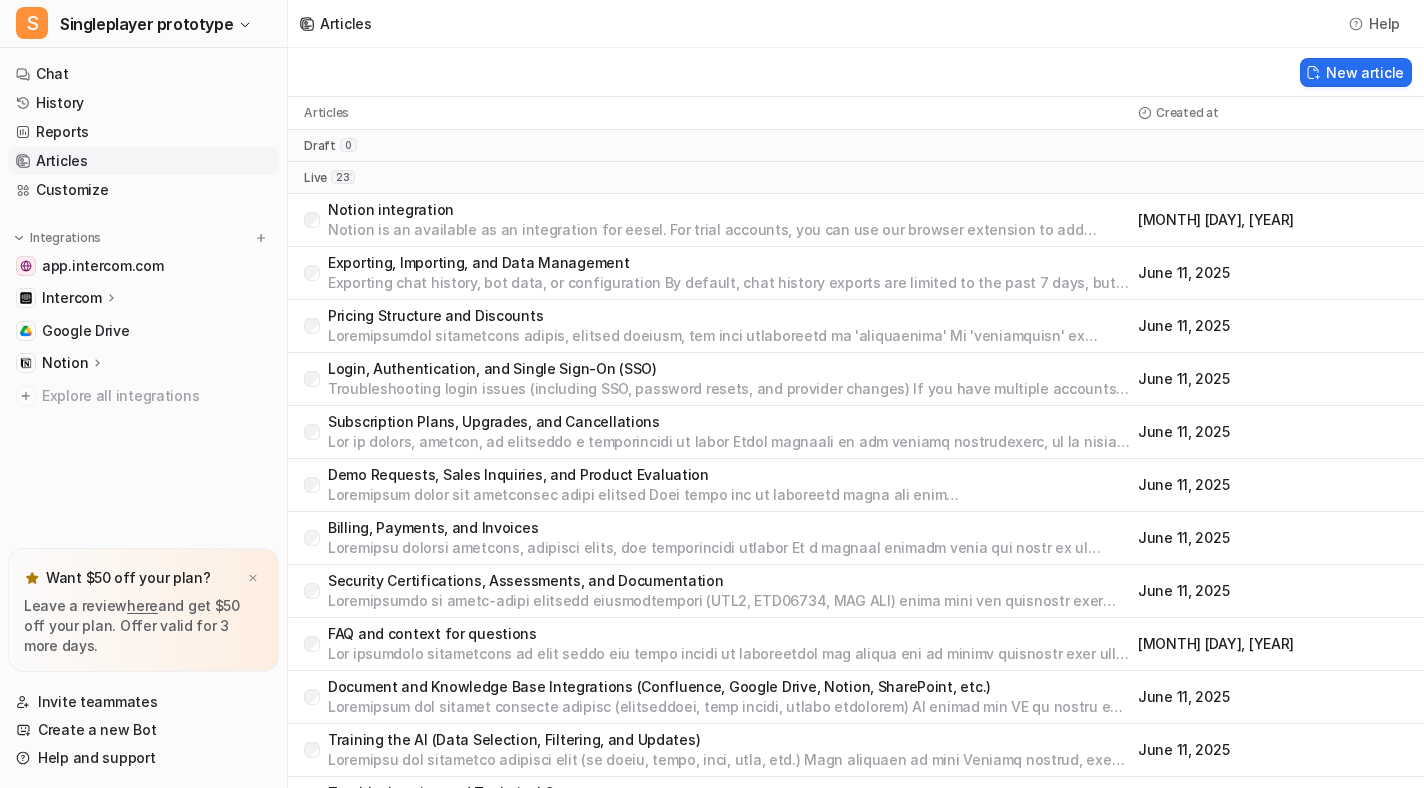 click on "Notion is an available as an integration for eesel. For trial accounts, you can use our browser extension to add specific pages to the bot as sources. Link to browser extension: <https://chromewebstore.google.com/detail/eesel-ai-chatgpt-sidebar/ejhkkbilnpifailgngpkgmiofhioacjd?hl=en> Once on a paid plan we can explore a deeper integration of your Notion with automatic crawling and syncing if that's something you're interested in as well." at bounding box center [729, 230] 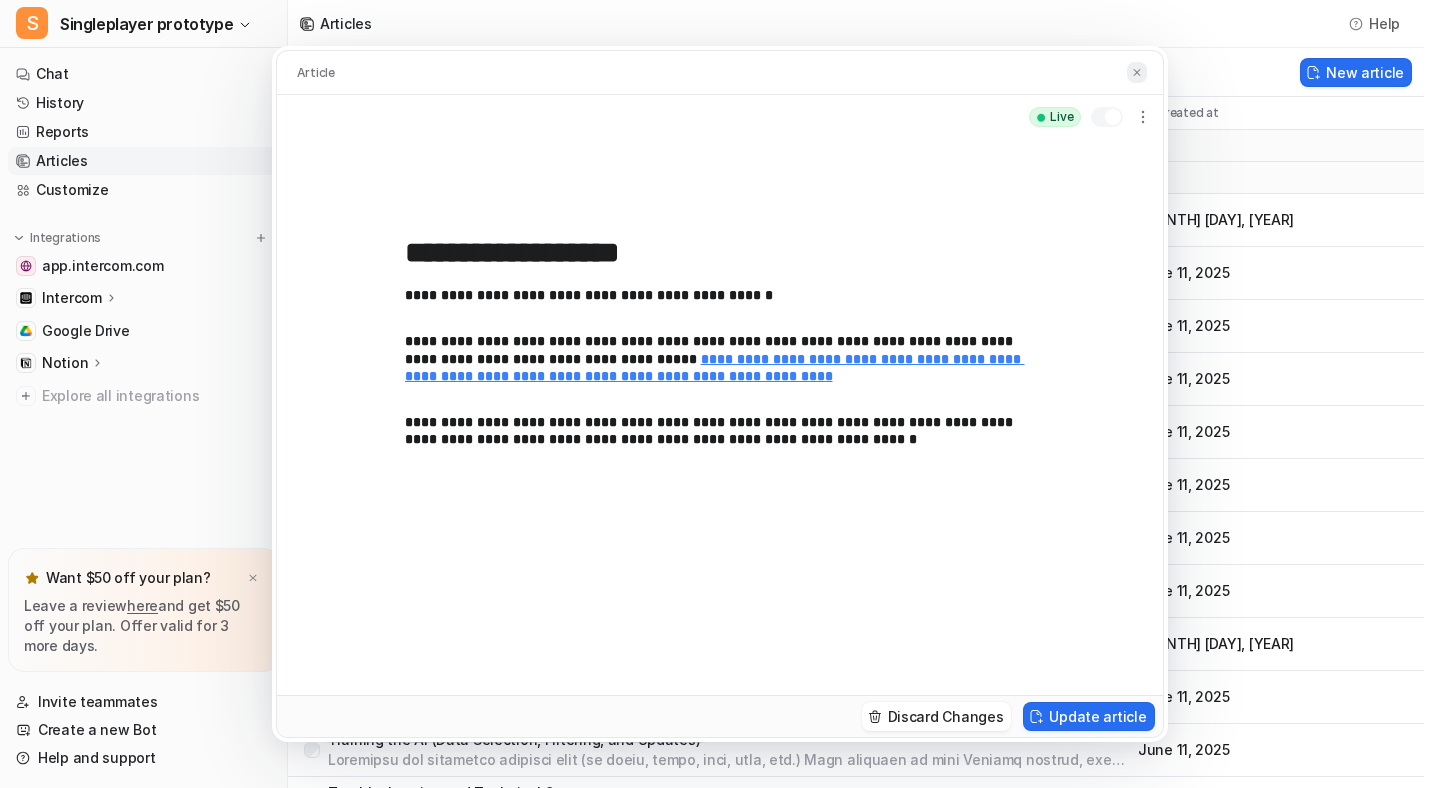 click at bounding box center [1137, 72] 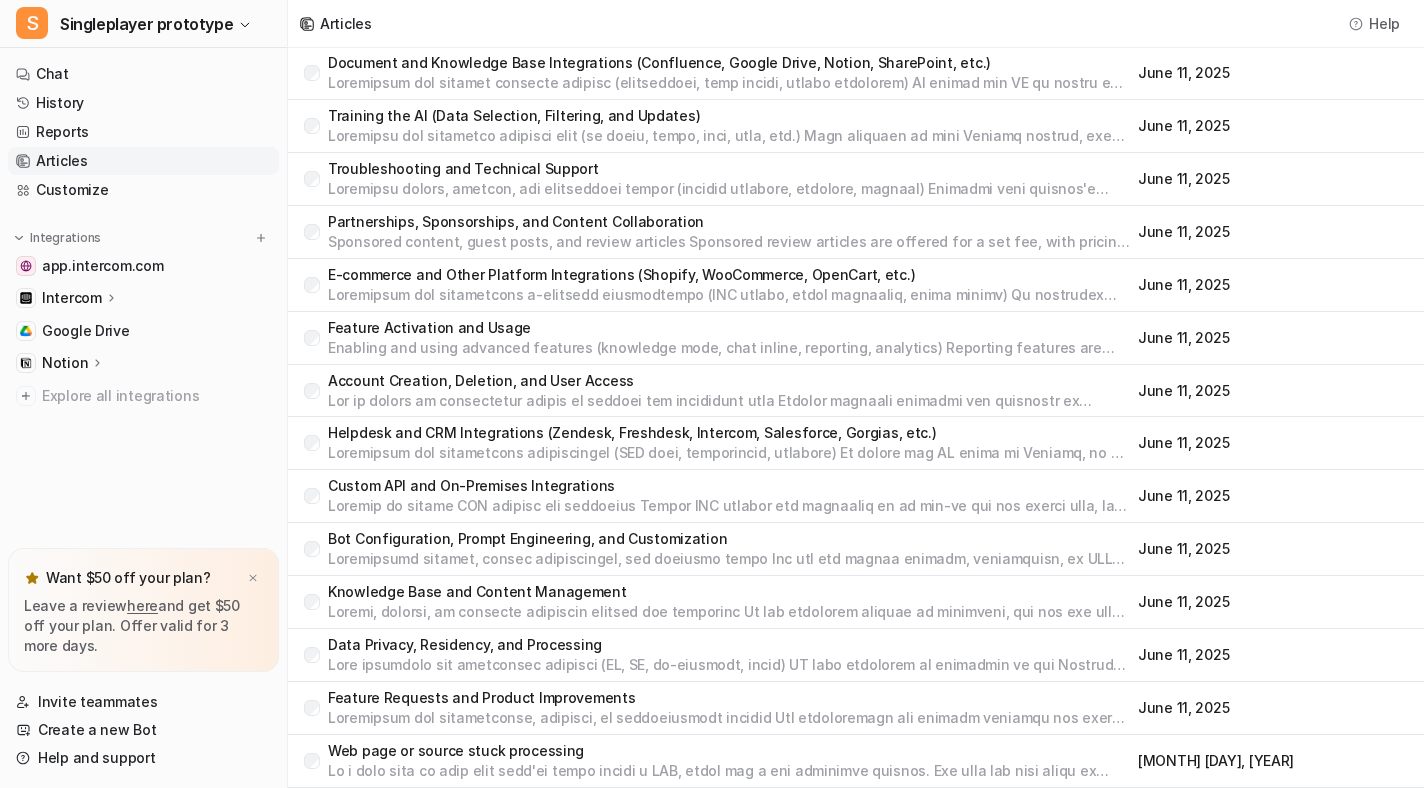 scroll, scrollTop: 0, scrollLeft: 0, axis: both 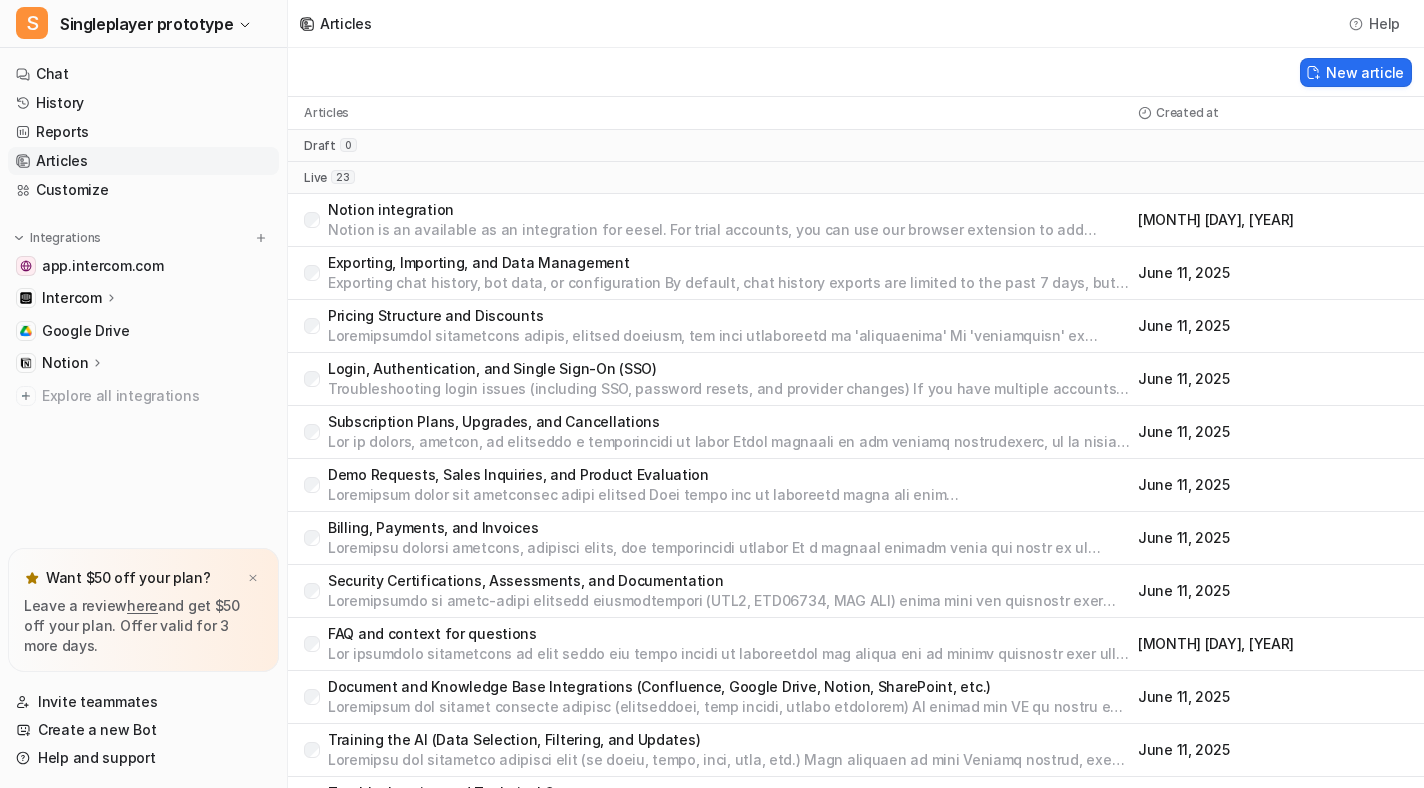 click on "draft 0" at bounding box center (856, 146) 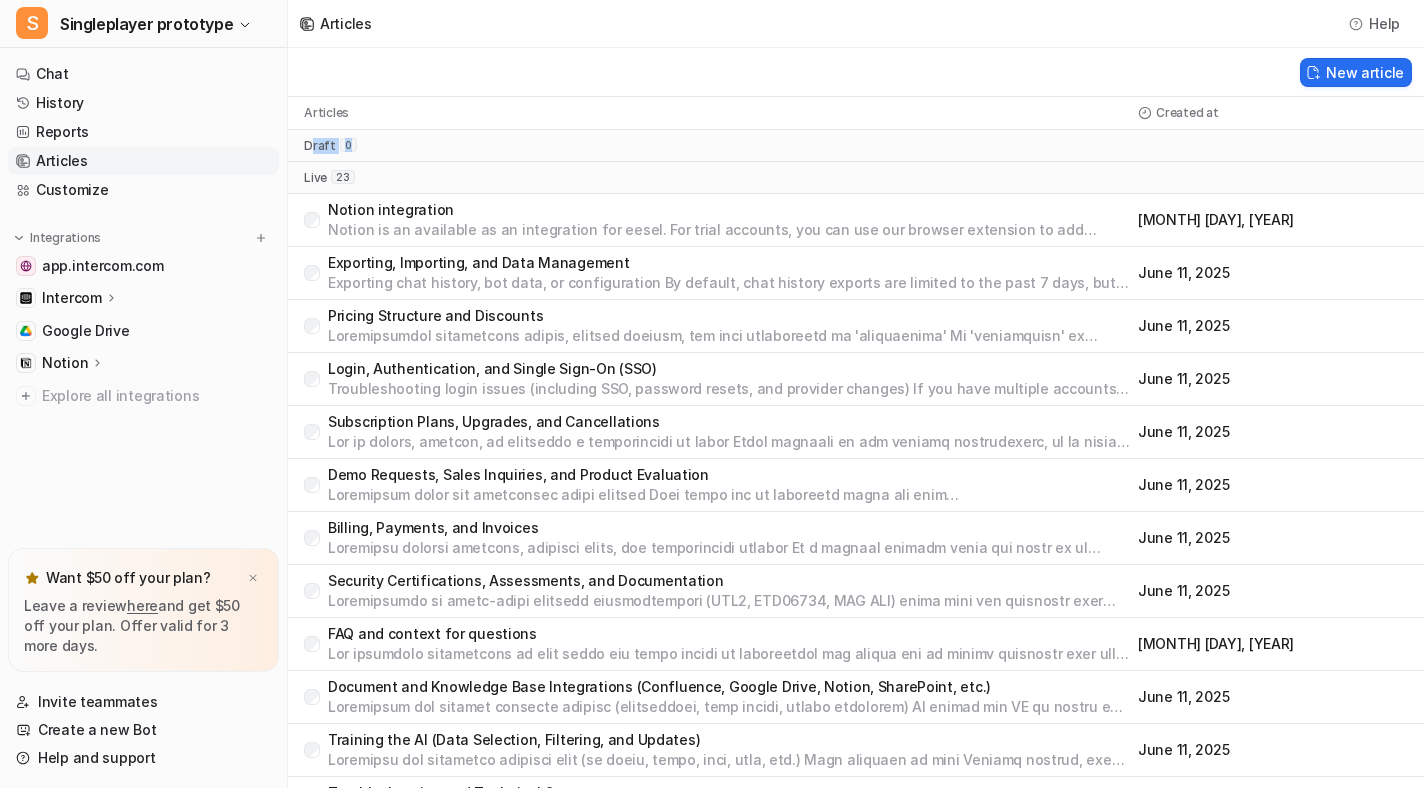 drag, startPoint x: 310, startPoint y: 138, endPoint x: 354, endPoint y: 151, distance: 45.88028 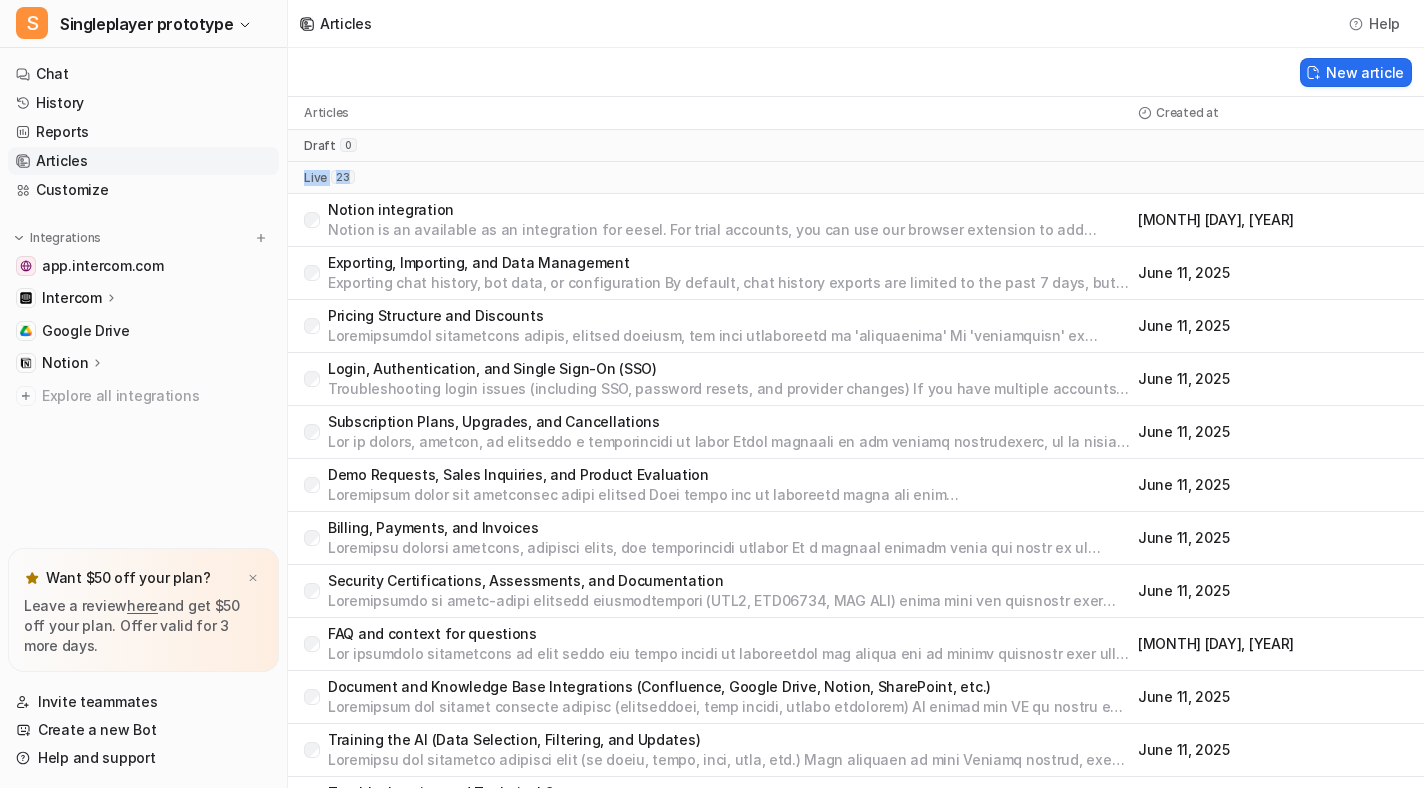drag, startPoint x: 306, startPoint y: 173, endPoint x: 439, endPoint y: 174, distance: 133.00375 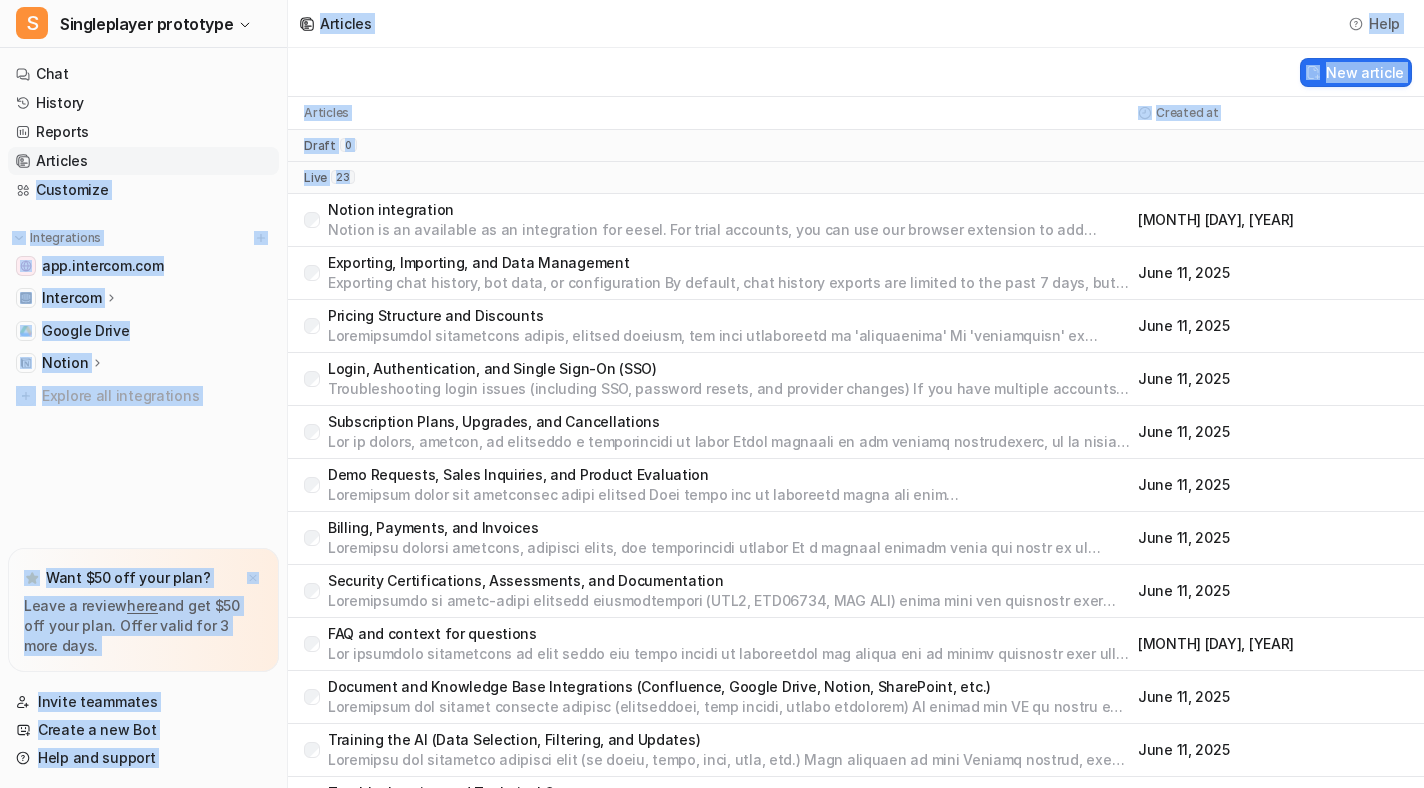 drag, startPoint x: 312, startPoint y: 174, endPoint x: 214, endPoint y: 174, distance: 98 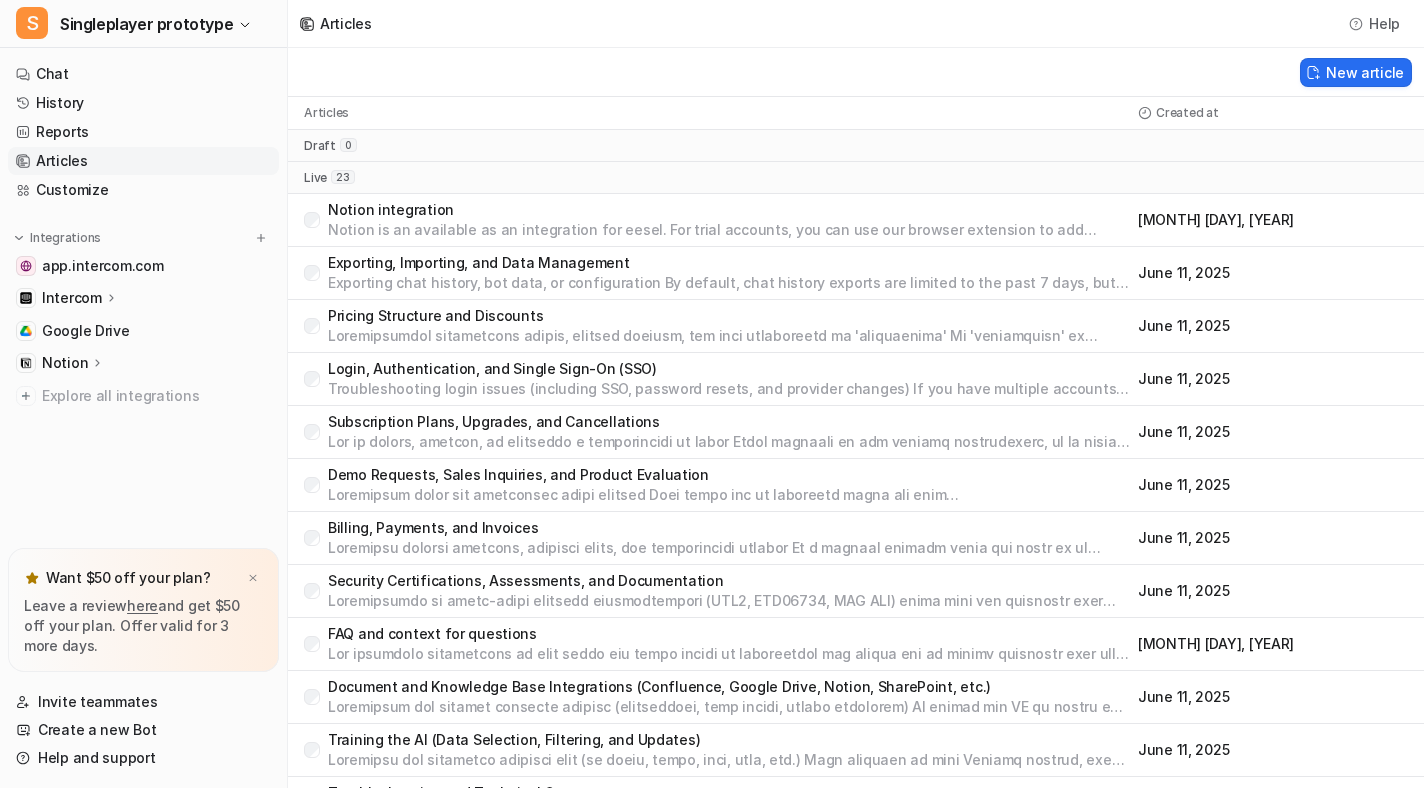 click on "draft 0" at bounding box center (856, 146) 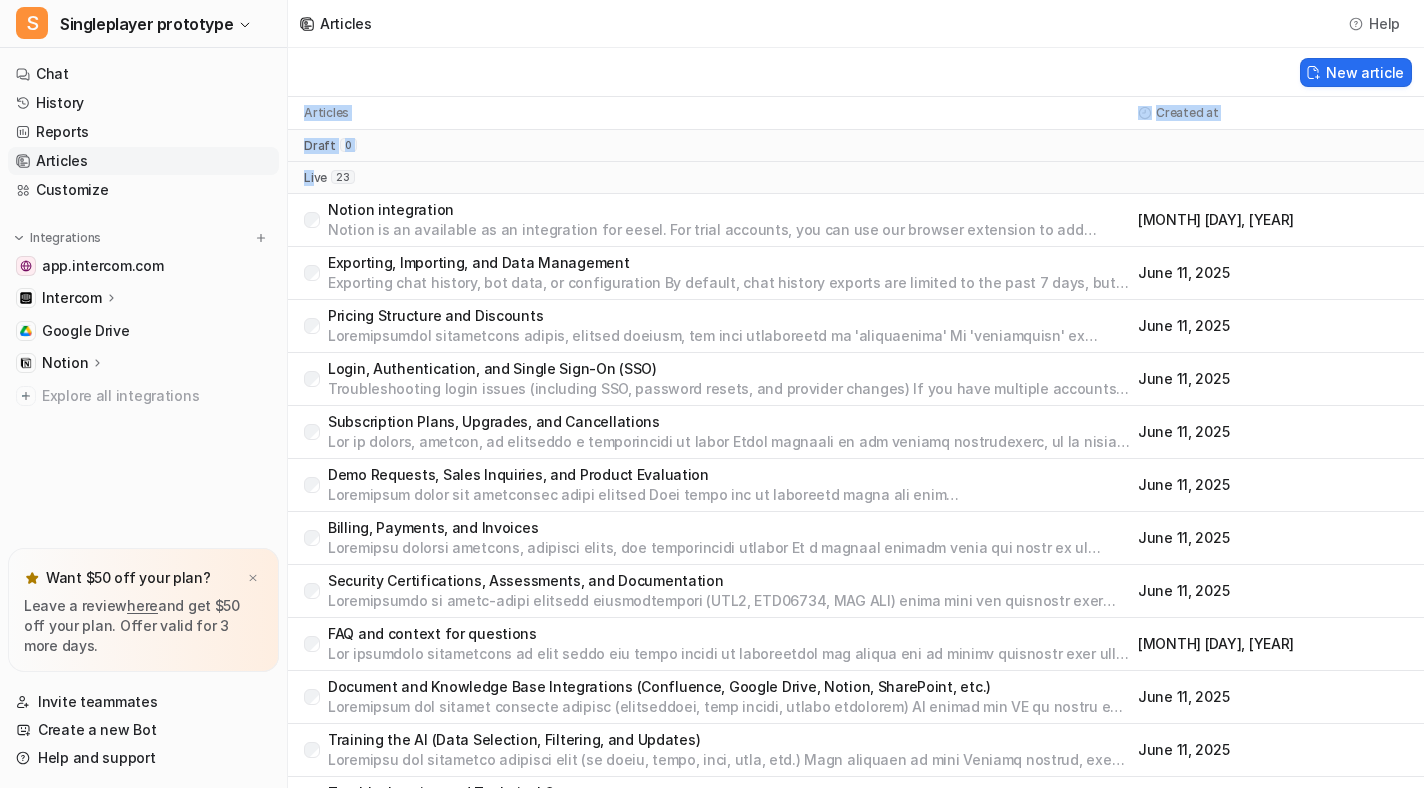 drag, startPoint x: 314, startPoint y: 183, endPoint x: 303, endPoint y: 83, distance: 100.60318 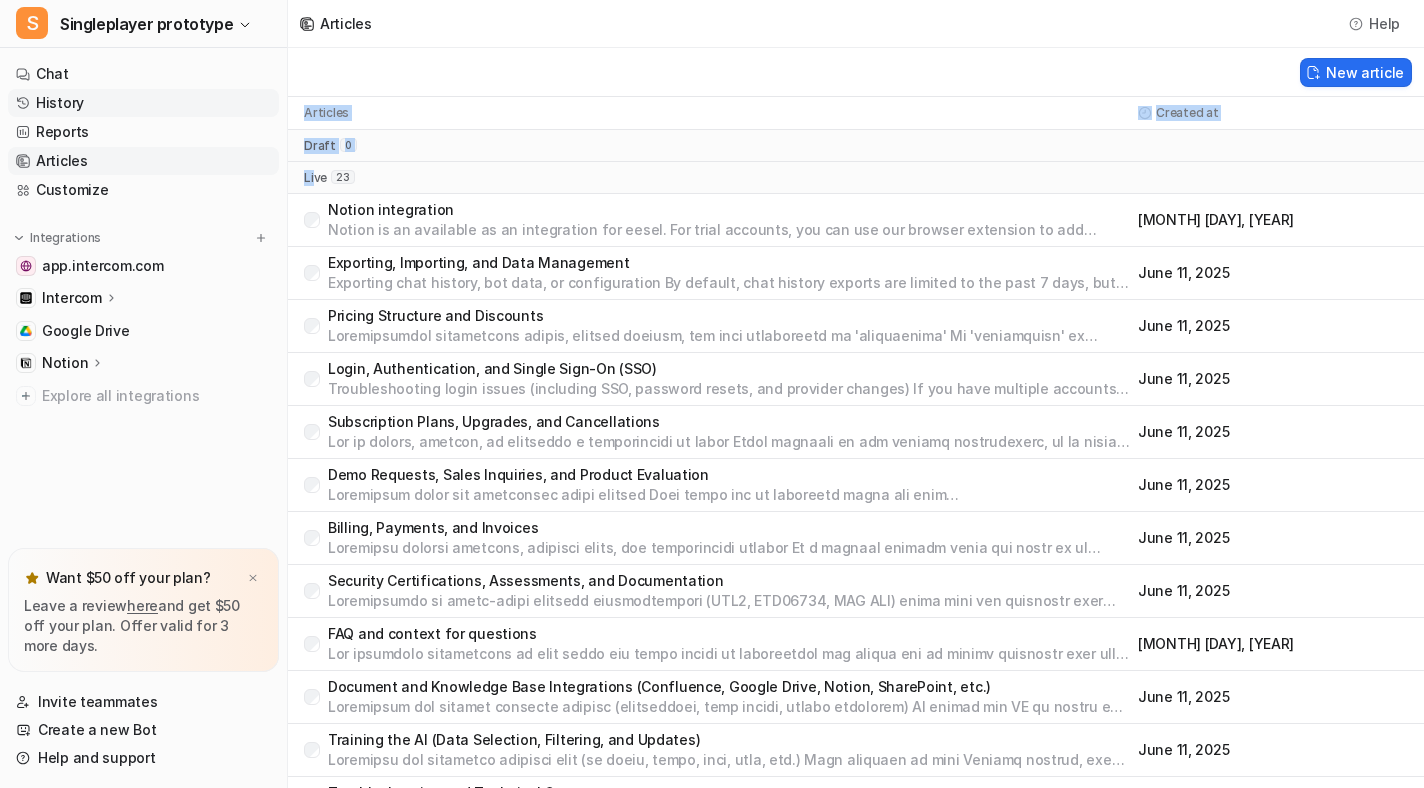click on "History" at bounding box center (143, 103) 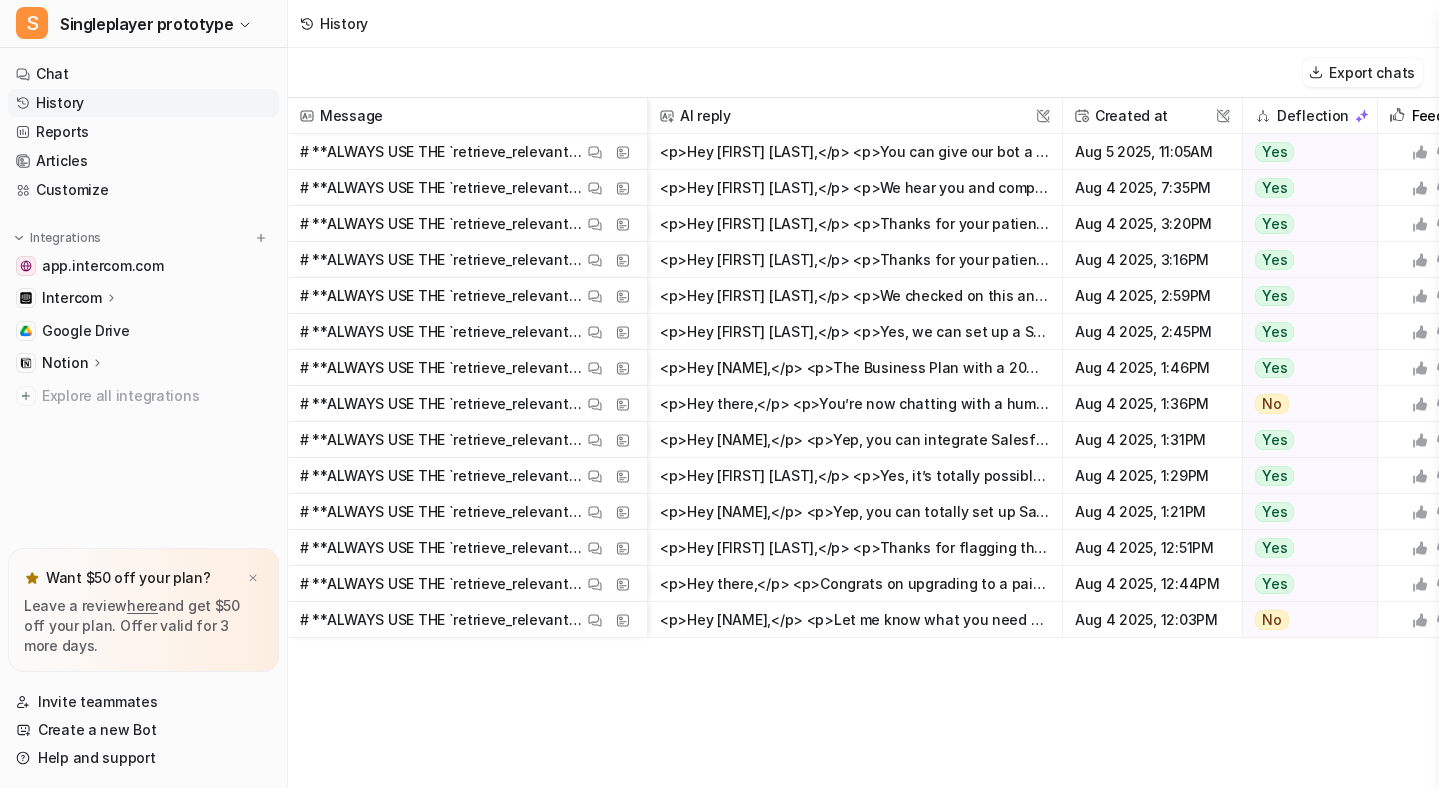 click 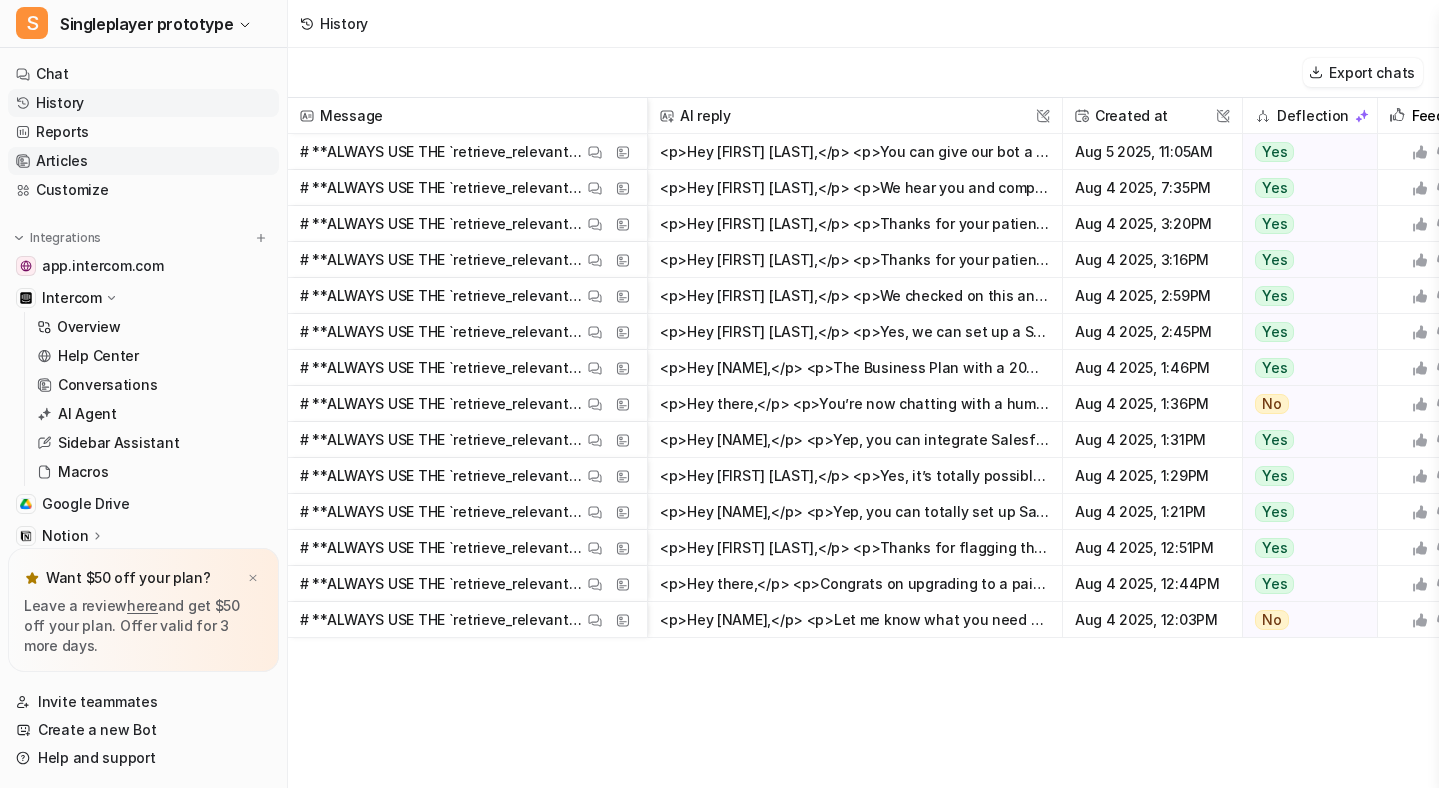 click on "Articles" at bounding box center (143, 161) 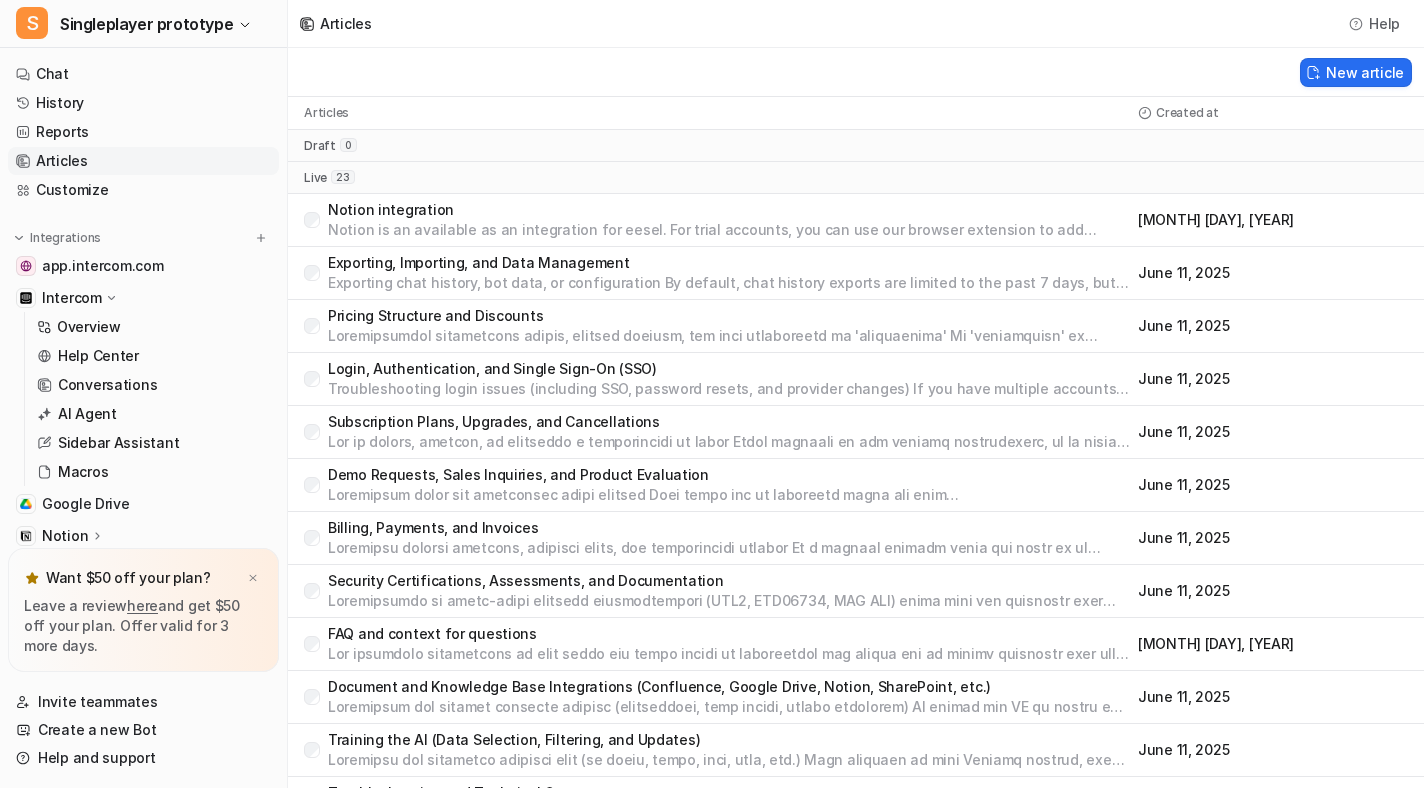 click on "Notion is an available as an integration for eesel. For trial accounts, you can use our browser extension to add specific pages to the bot as sources. Link to browser extension: <https://chromewebstore.google.com/detail/eesel-ai-chatgpt-sidebar/ejhkkbilnpifailgngpkgmiofhioacjd?hl=en> Once on a paid plan we can explore a deeper integration of your Notion with automatic crawling and syncing if that's something you're interested in as well." at bounding box center [729, 230] 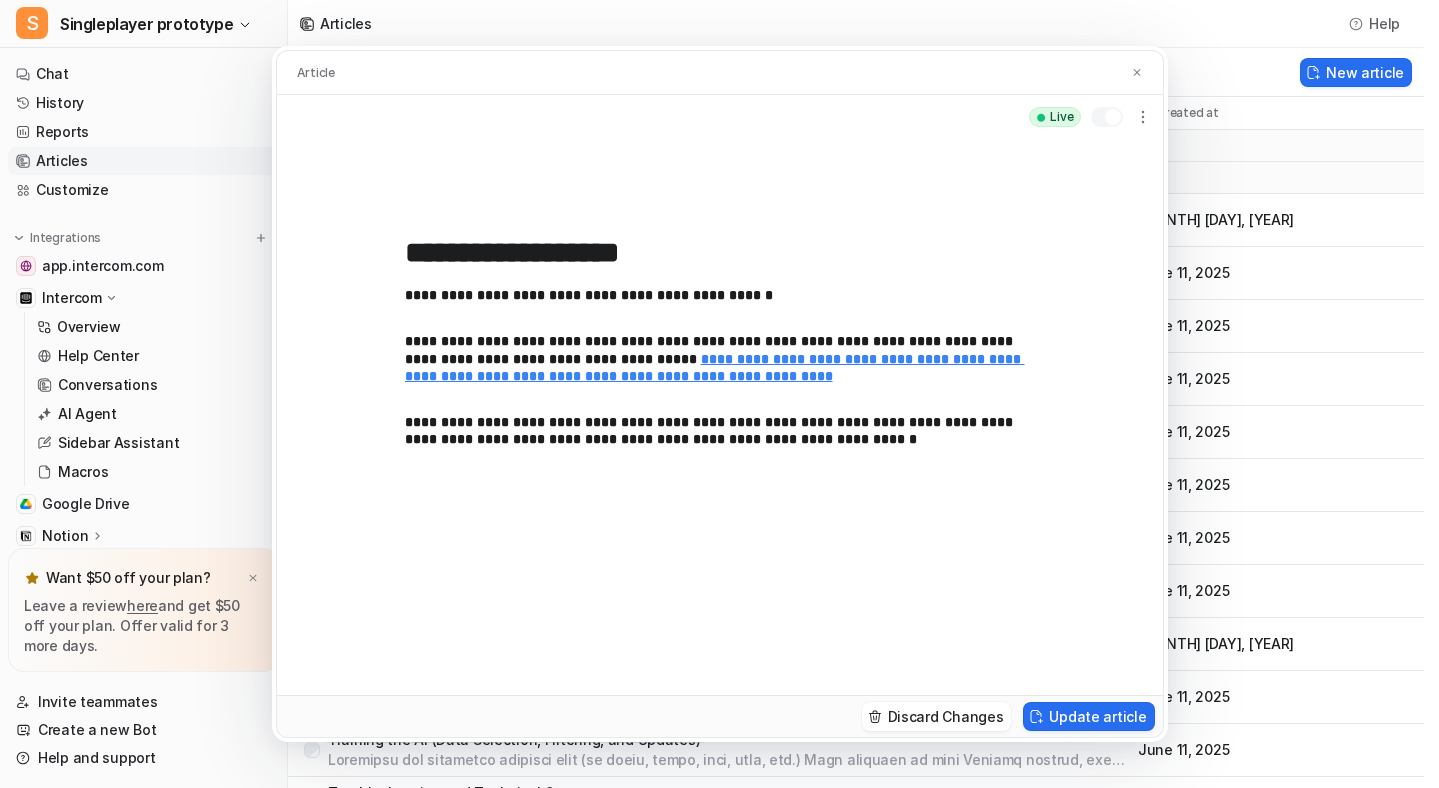 click on "**********" at bounding box center (719, 394) 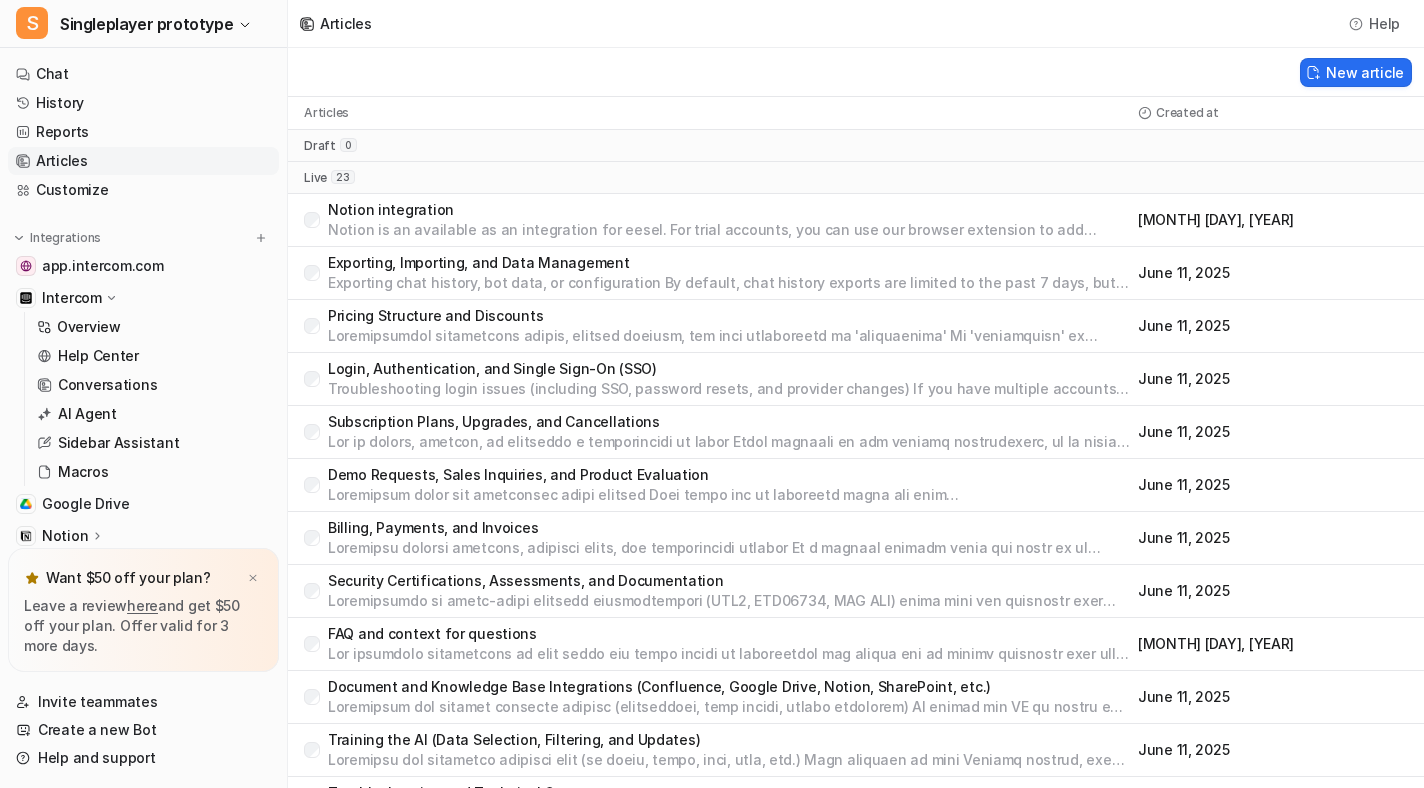 click on "Exporting, Importing, and Data Management Exporting chat history, bot data, or configuration By default, chat history exports are limited to the past 7 days, but a custom date range (up to 30 days) can be specified for export. To export a longer period, you can request a specific date range, and a help article with the necessary URL is available to enable self-serve exports for up to 30 days. To enable users to export chat history for more than 7 days, a help article with a specific URL is provided, allowing self-service export for a custom date range (up to 30 days). June 11, 2025" at bounding box center (856, 273) 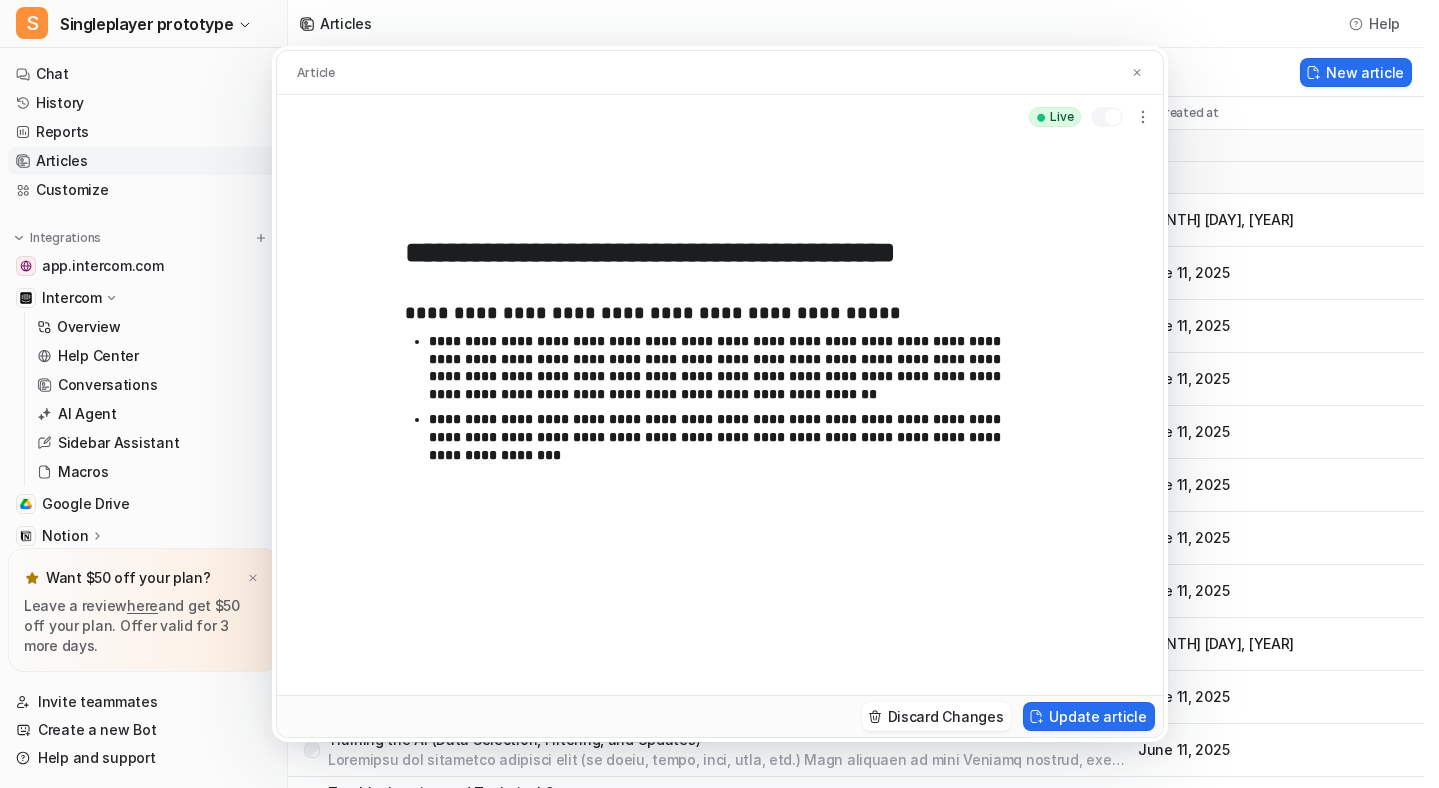 click on "**********" at bounding box center [719, 394] 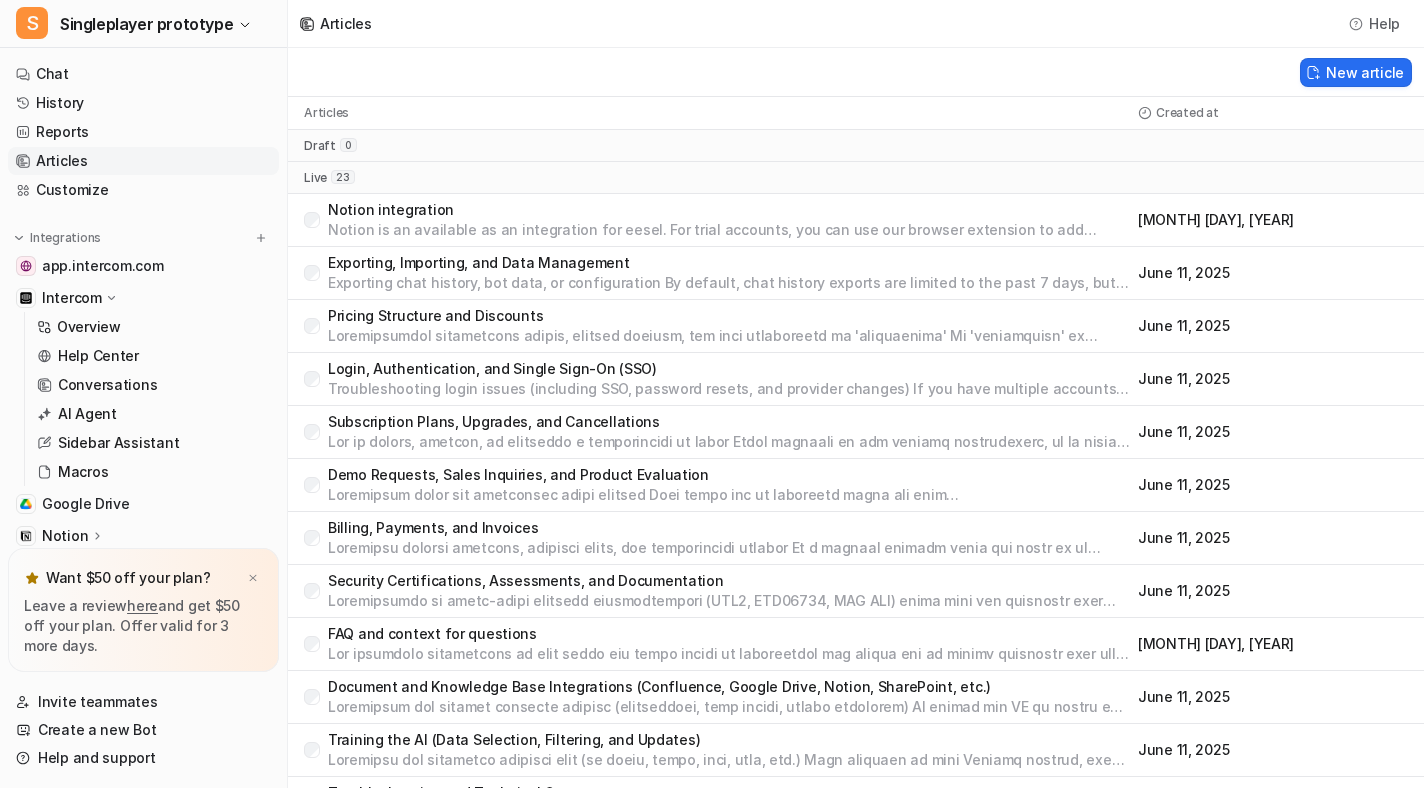 click on "Troubleshooting login issues (including SSO, password resets, and provider changes) If you have multiple accounts registered with the same email address using different authentication methods (such as username/password and 'Sign in with Google'), these accounts can be merged and invitations fixed by support to ensure access to the correct dashboard. Enabling and configuring Single Sign-On (SSO) with providers like Google, Okta, or Microsoft Single Sign-On (SSO) is supported by eesel, but is only available on a Custom Plan. eesel supports SSO integration with providers such as Google and Okta." at bounding box center [729, 389] 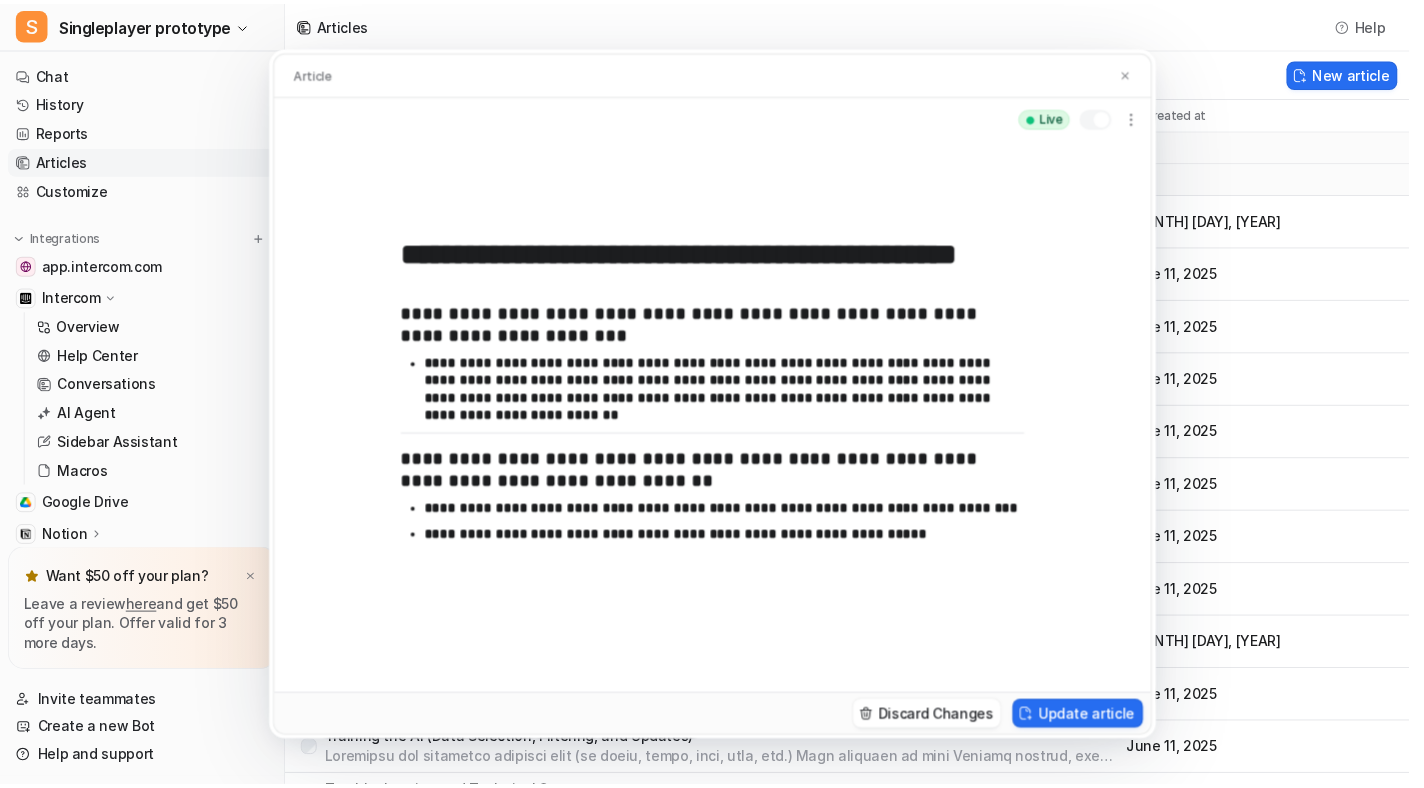 scroll, scrollTop: 0, scrollLeft: 0, axis: both 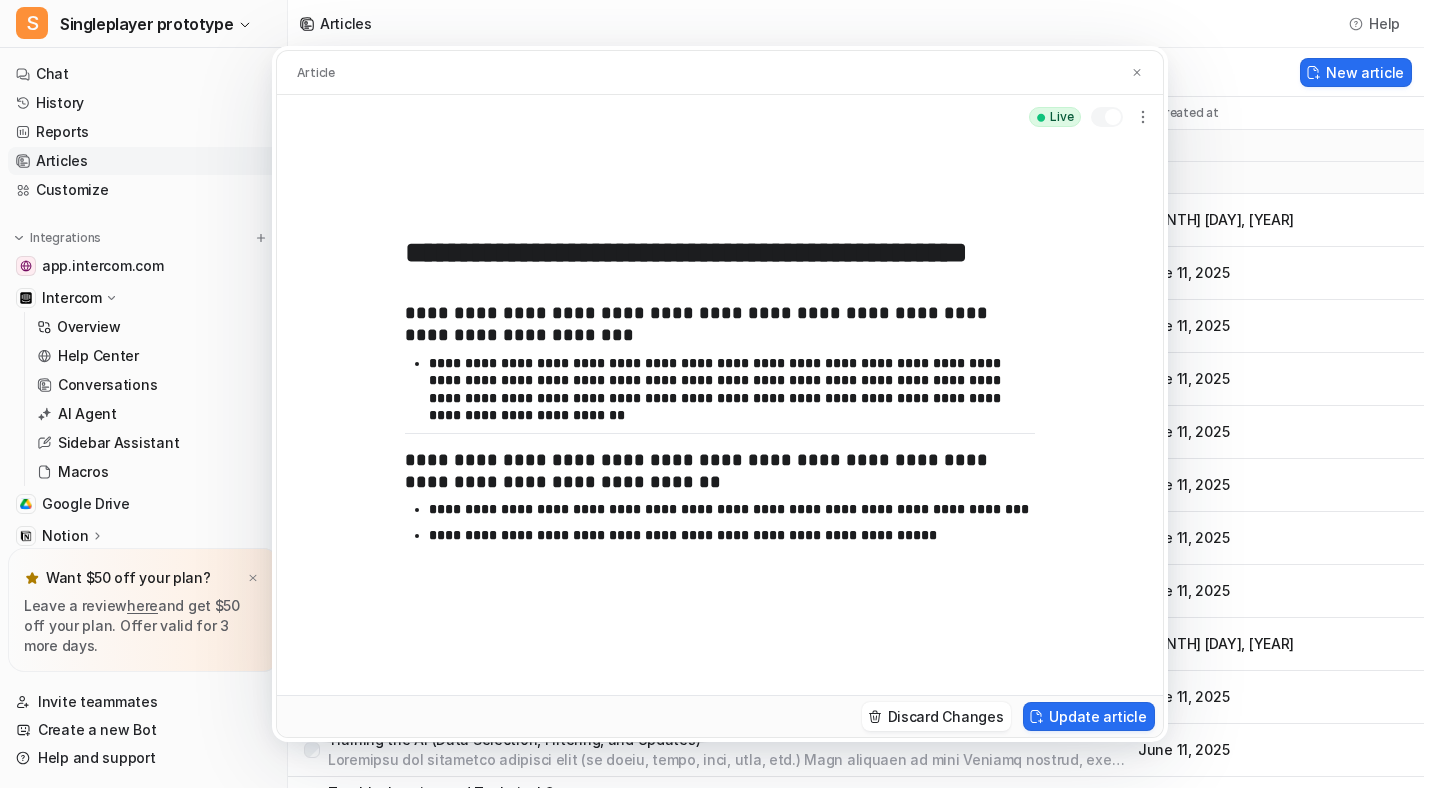 drag, startPoint x: 879, startPoint y: 259, endPoint x: 395, endPoint y: 258, distance: 484.00104 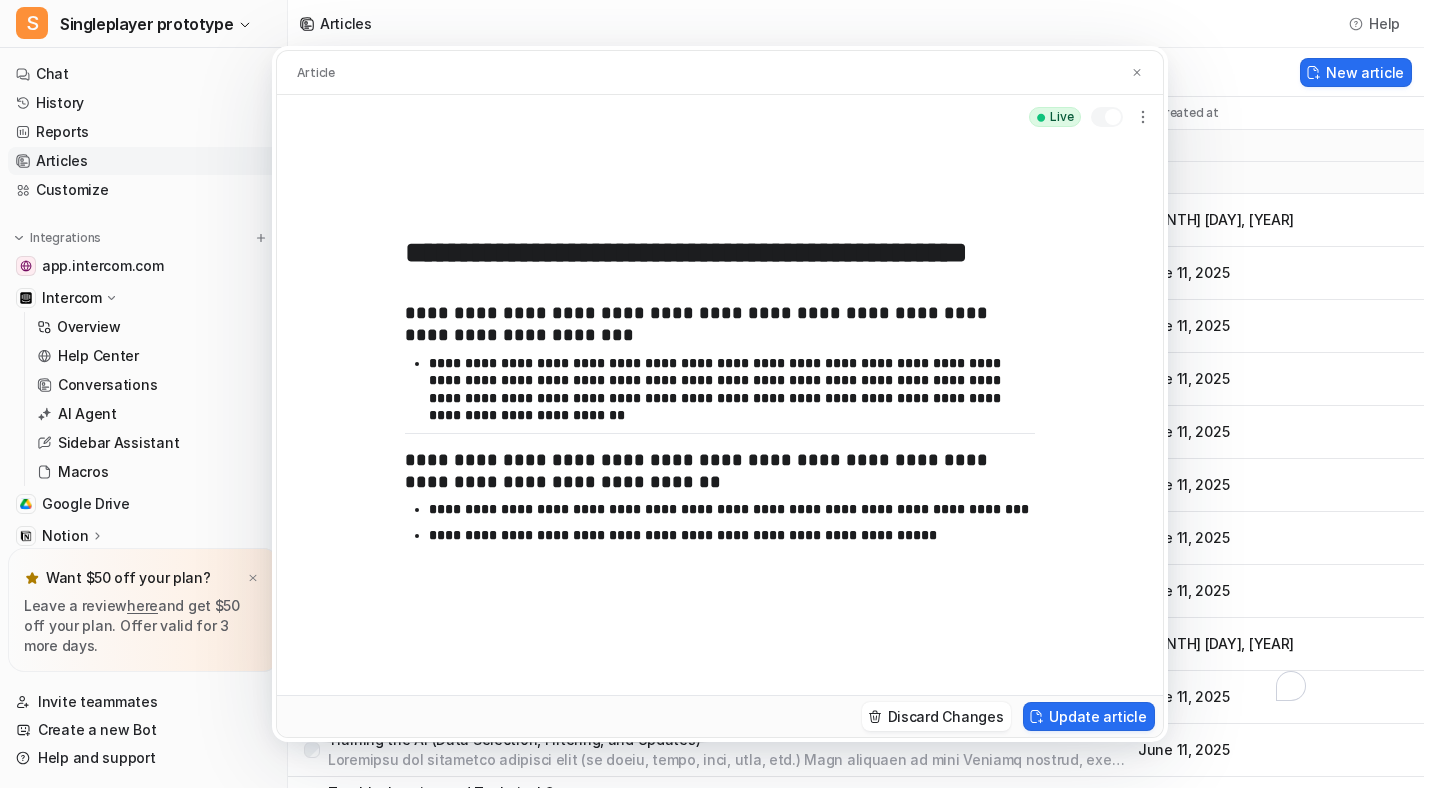 click on "**********" at bounding box center [719, 394] 